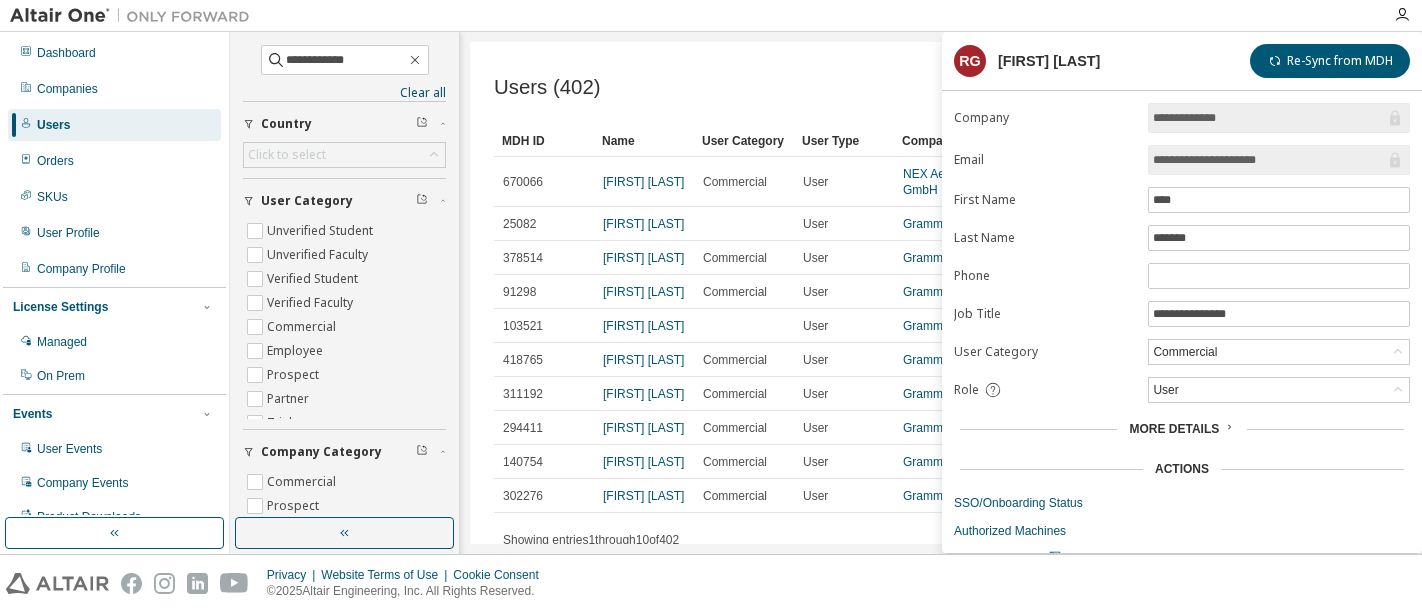 scroll, scrollTop: 0, scrollLeft: 0, axis: both 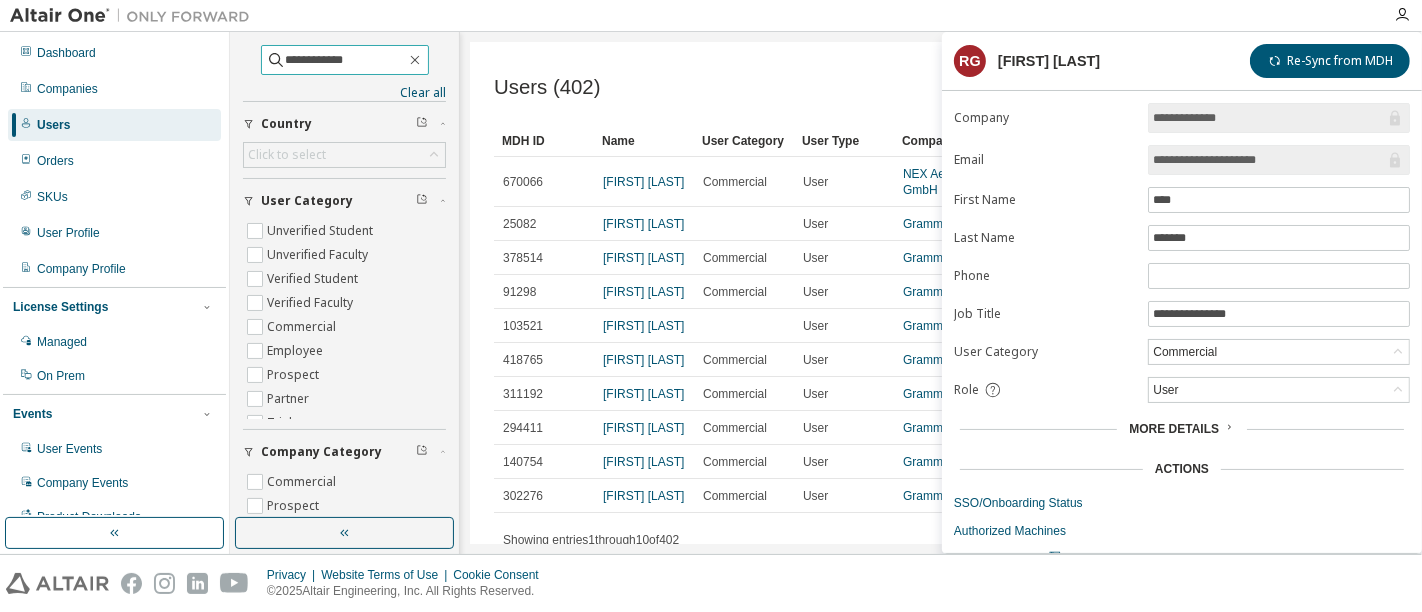 click on "**********" at bounding box center [346, 60] 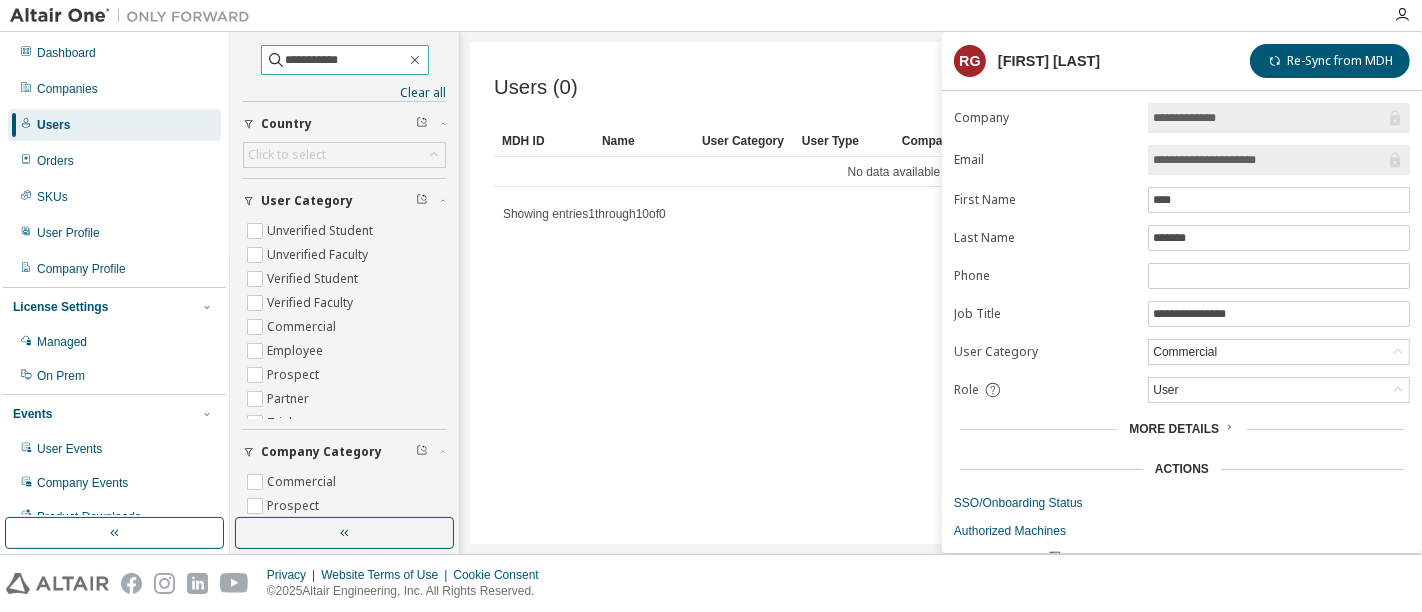 type on "**********" 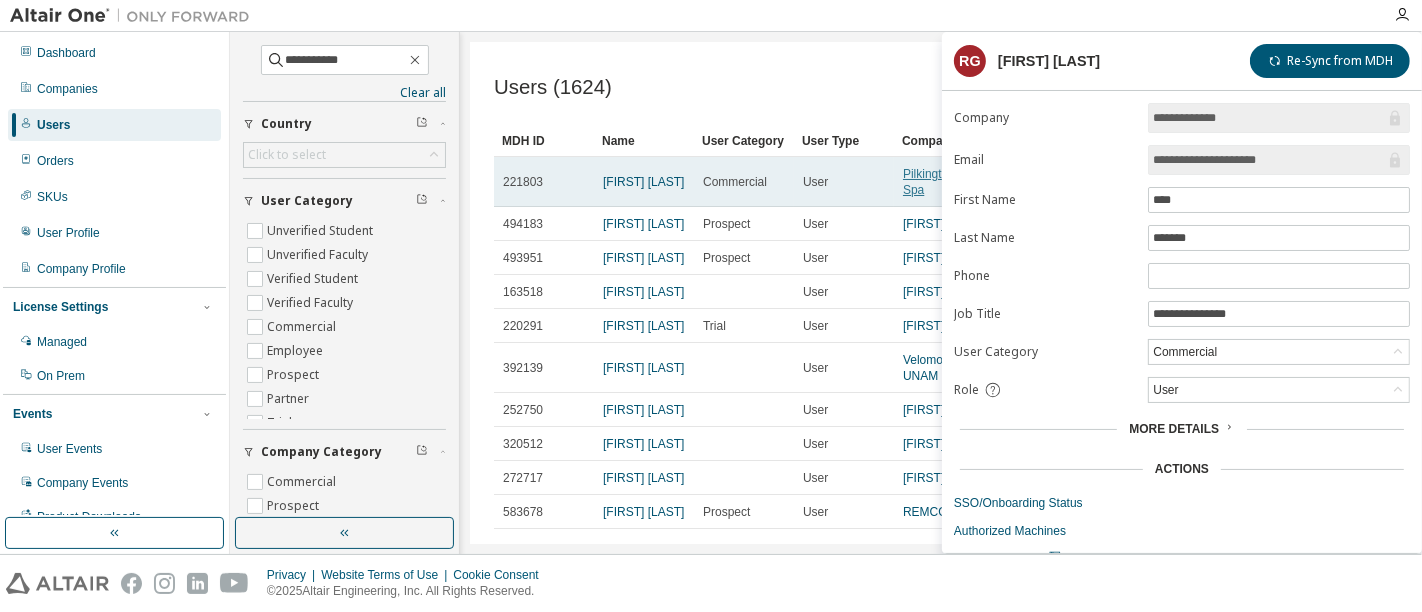 click on "Pilkington Italia Spa" at bounding box center [943, 182] 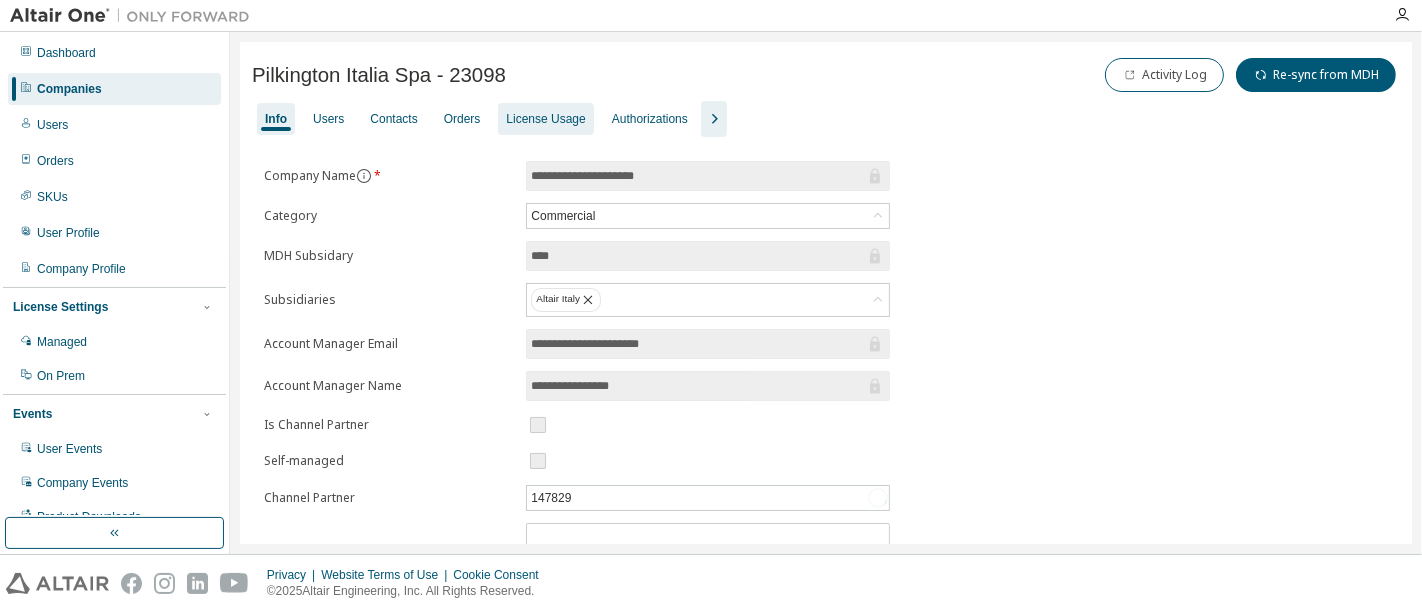 click on "License Usage" at bounding box center (545, 119) 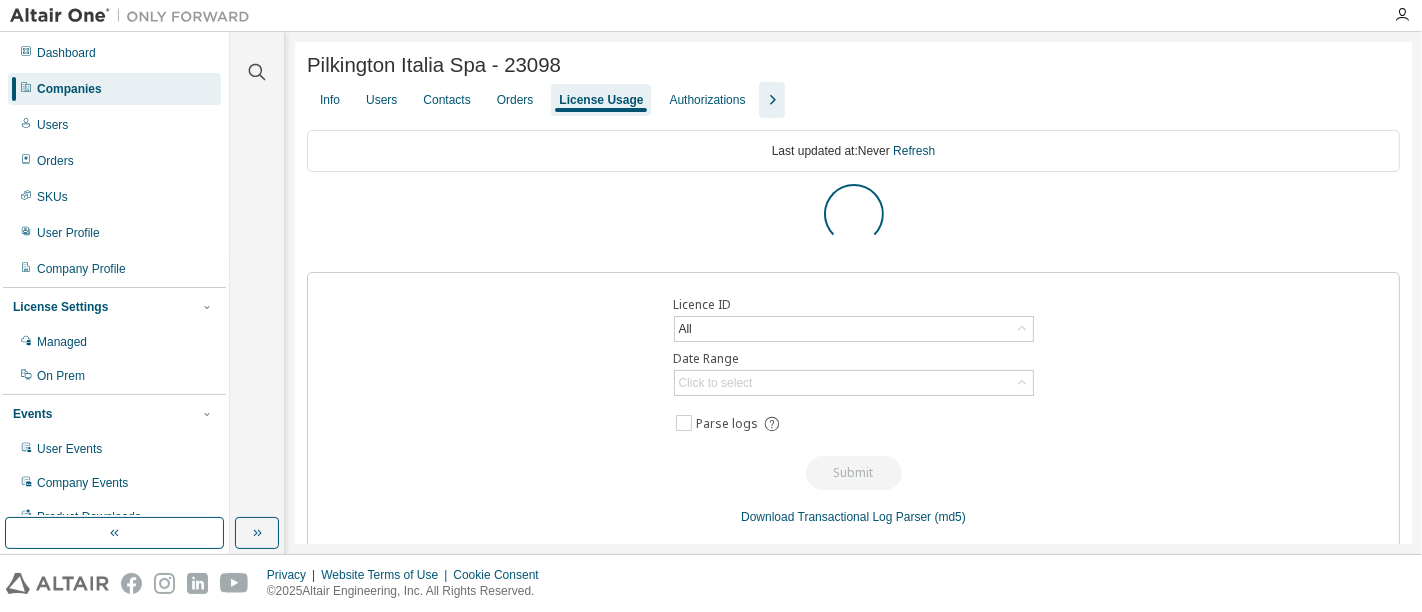 click 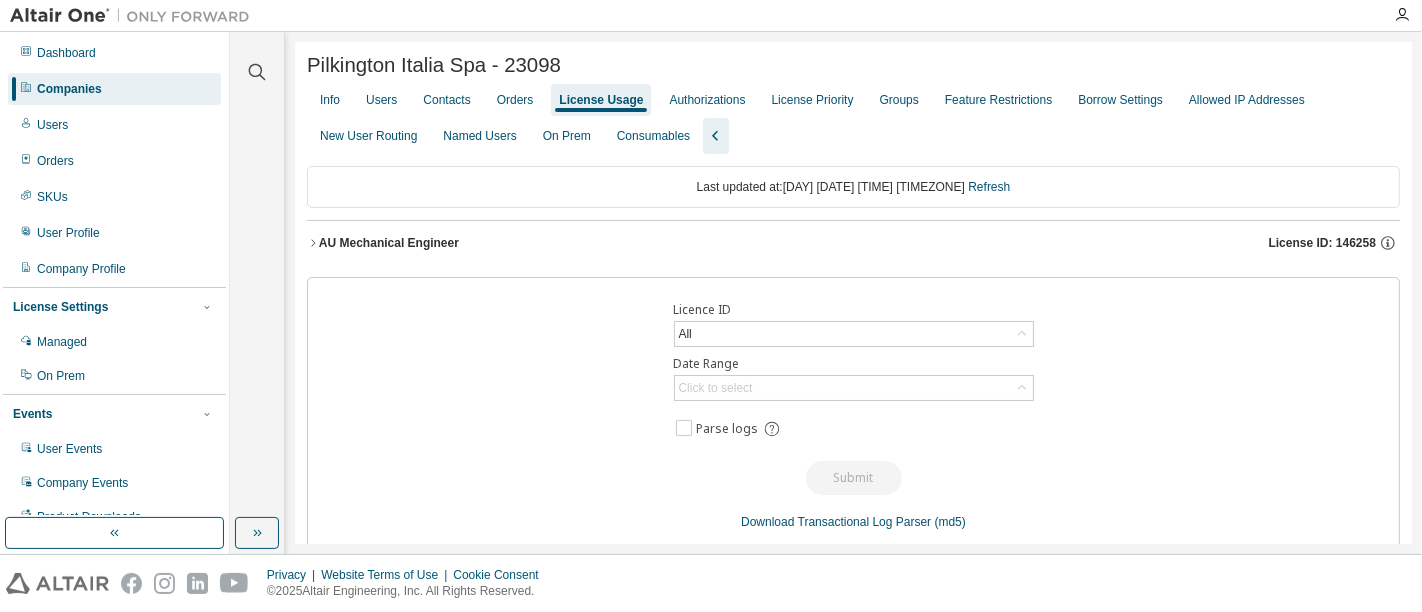 click 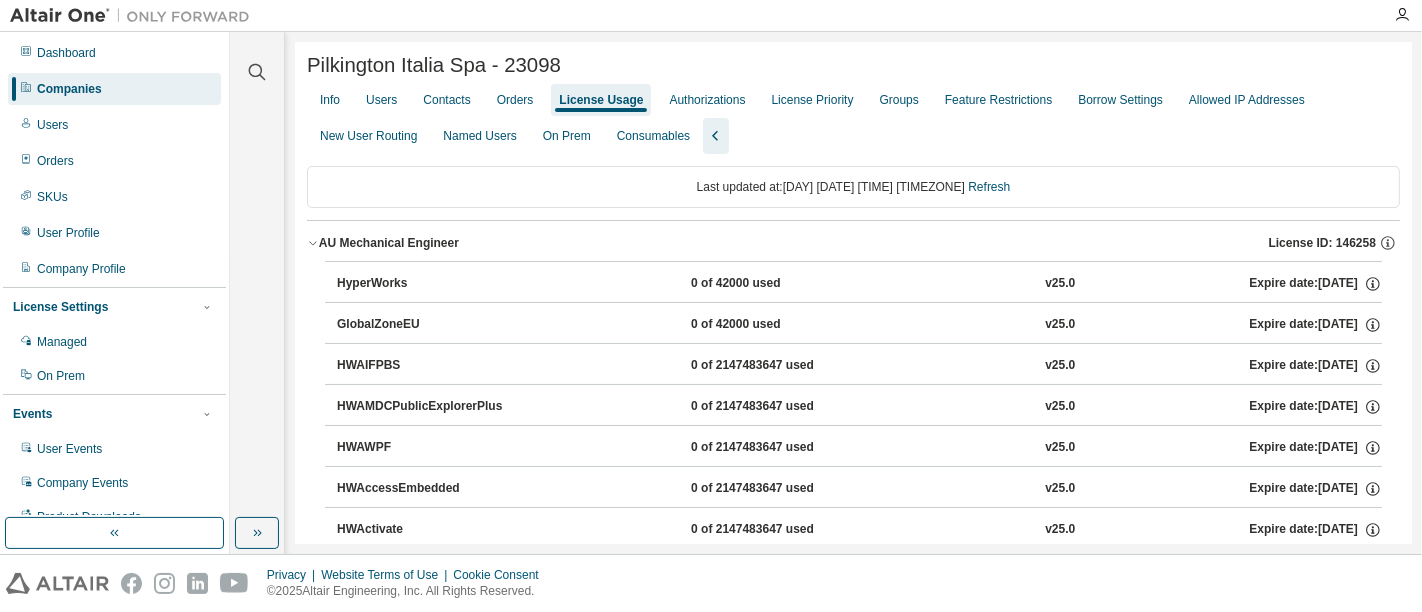 type 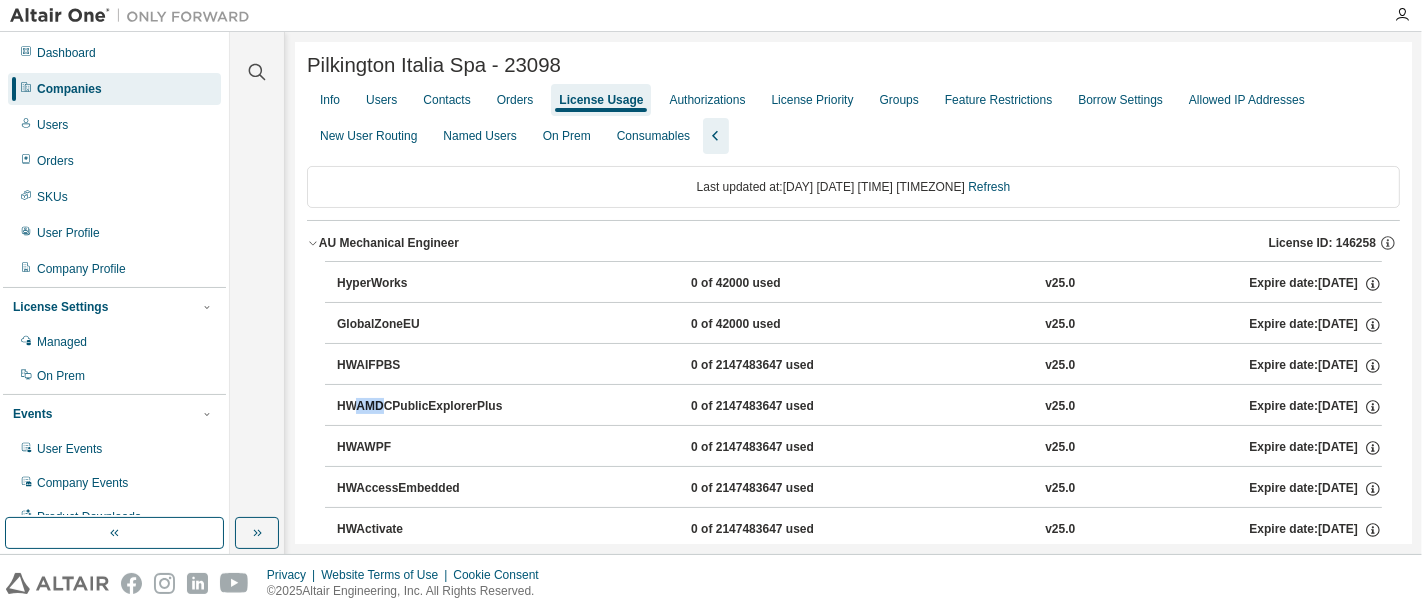 type 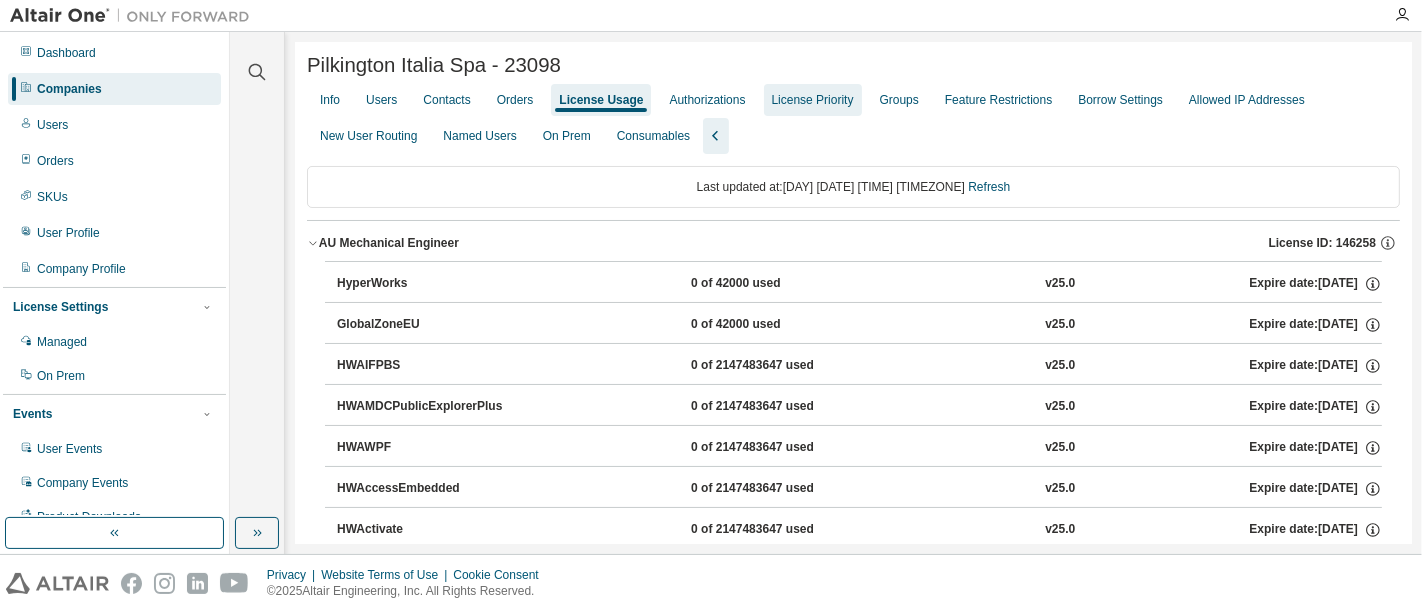 click on "License Priority" at bounding box center [813, 100] 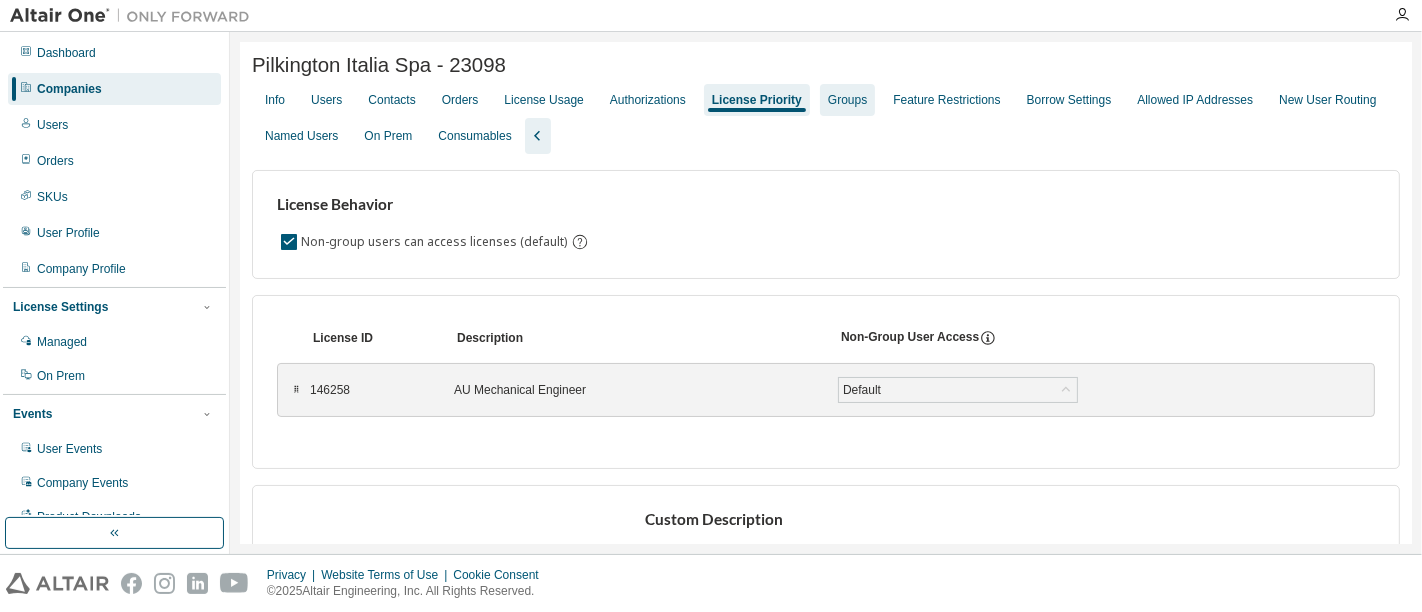 click on "Groups" at bounding box center (847, 100) 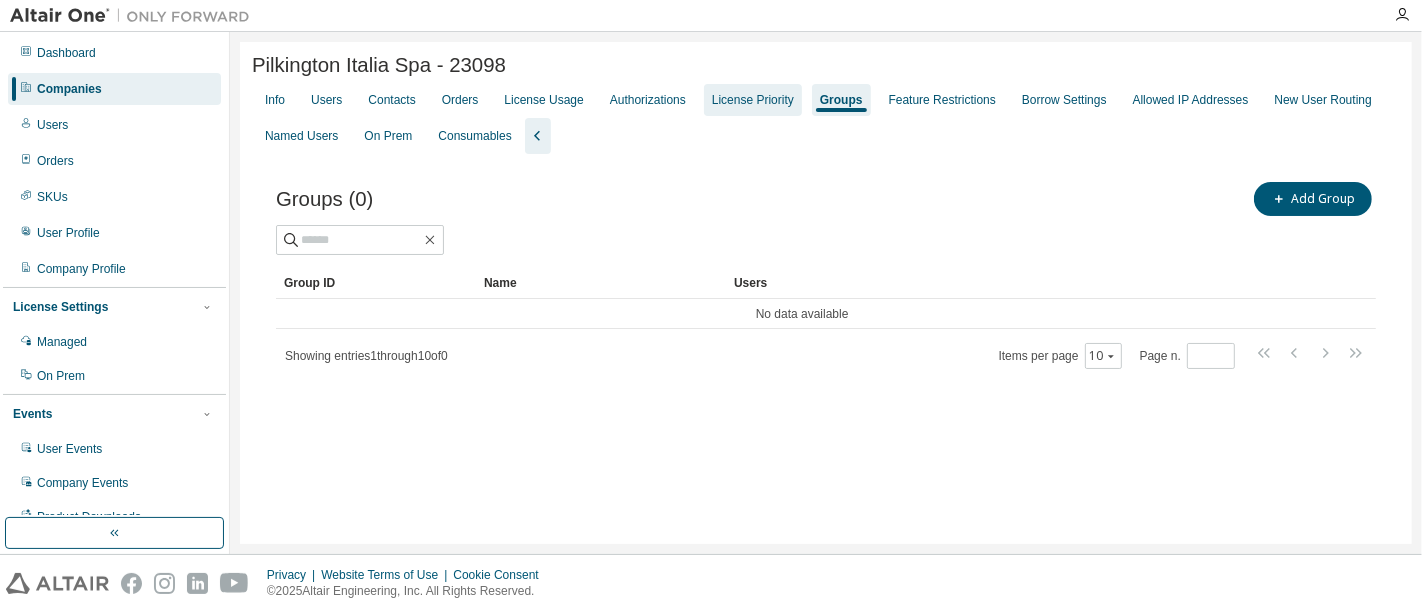 click on "License Priority" at bounding box center (753, 100) 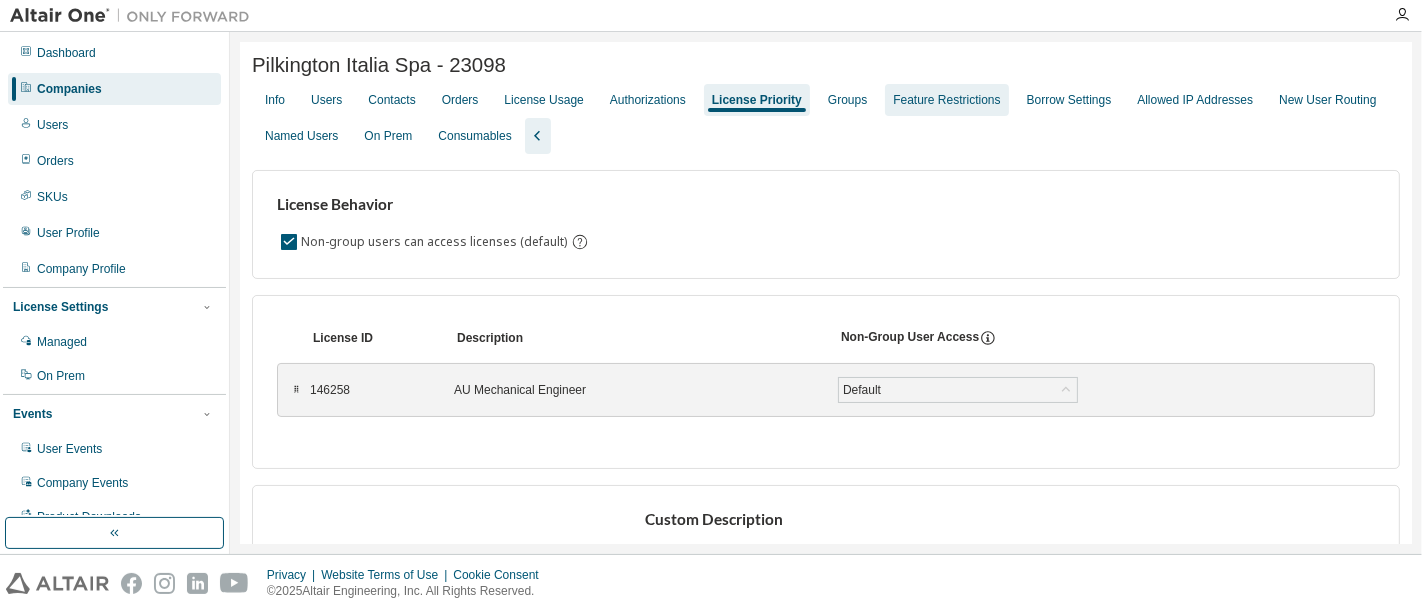 click on "Feature Restrictions" at bounding box center (946, 100) 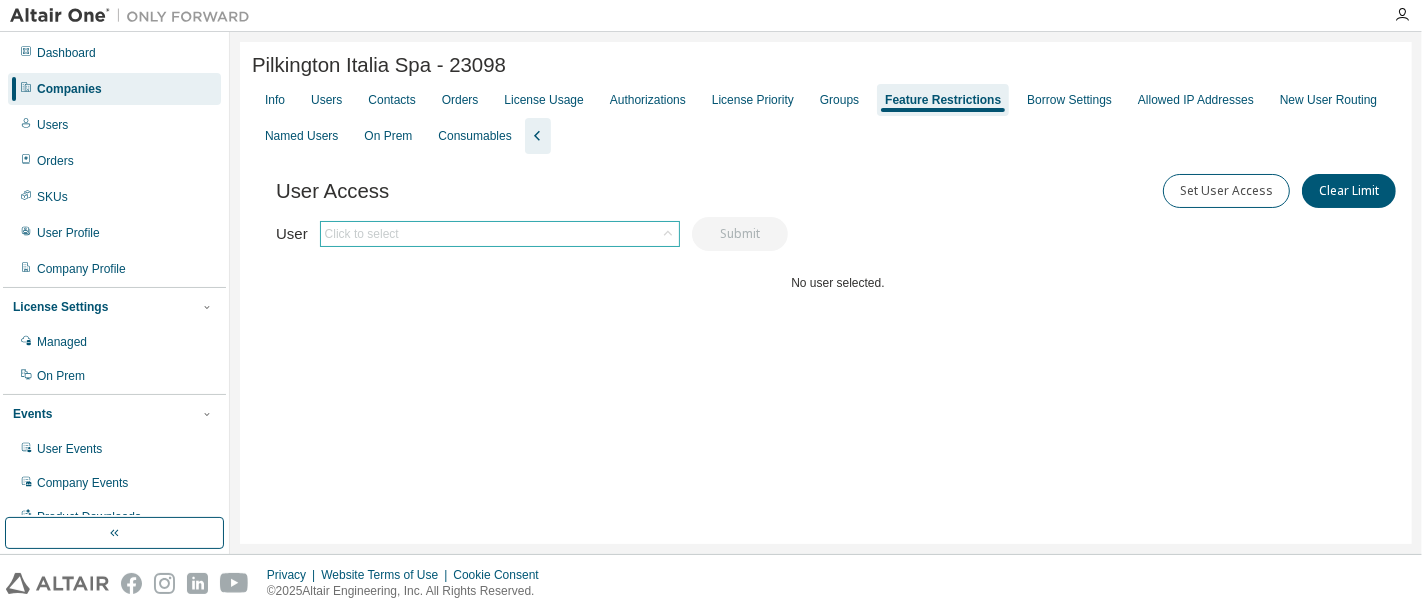 click on "Click to select" at bounding box center (500, 234) 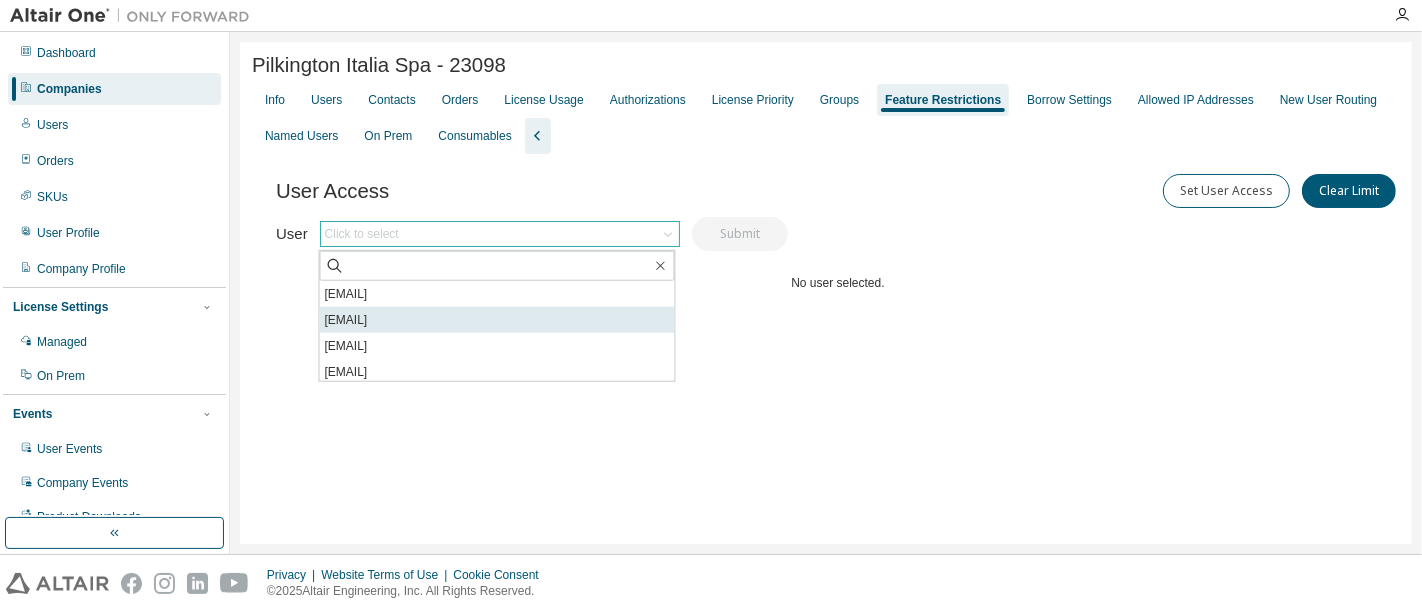 click on "silvia.tana@nsg.com" at bounding box center (497, 320) 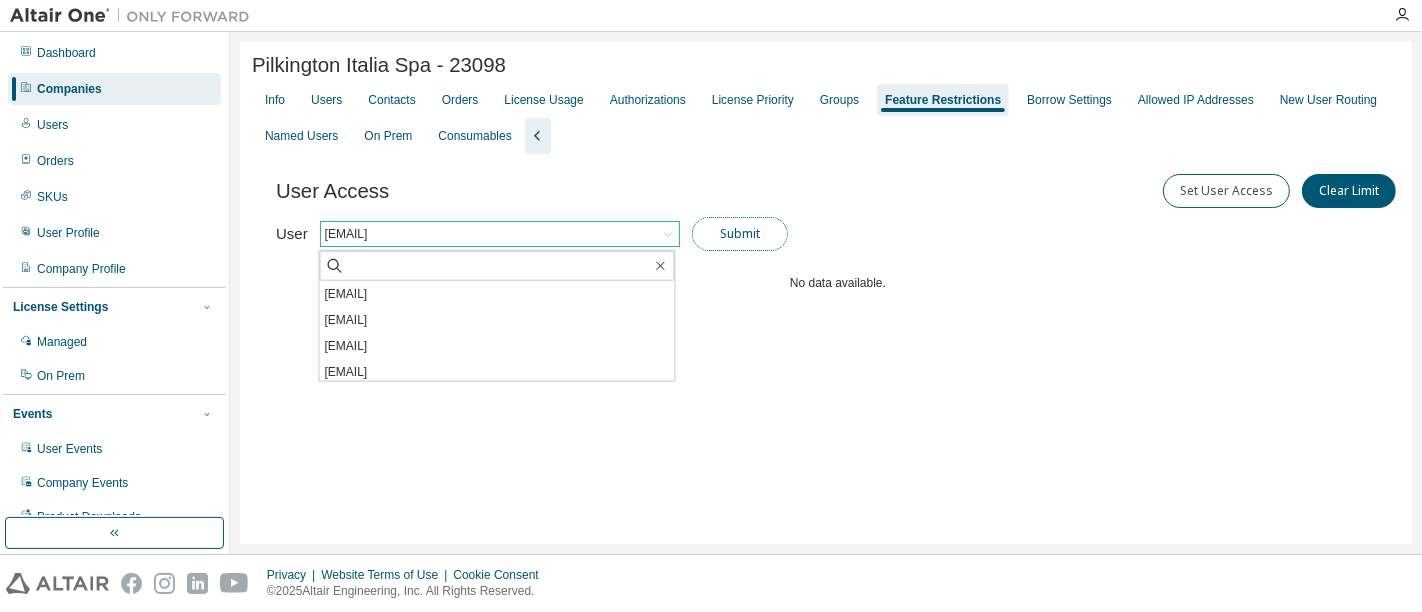click on "Submit" at bounding box center [740, 234] 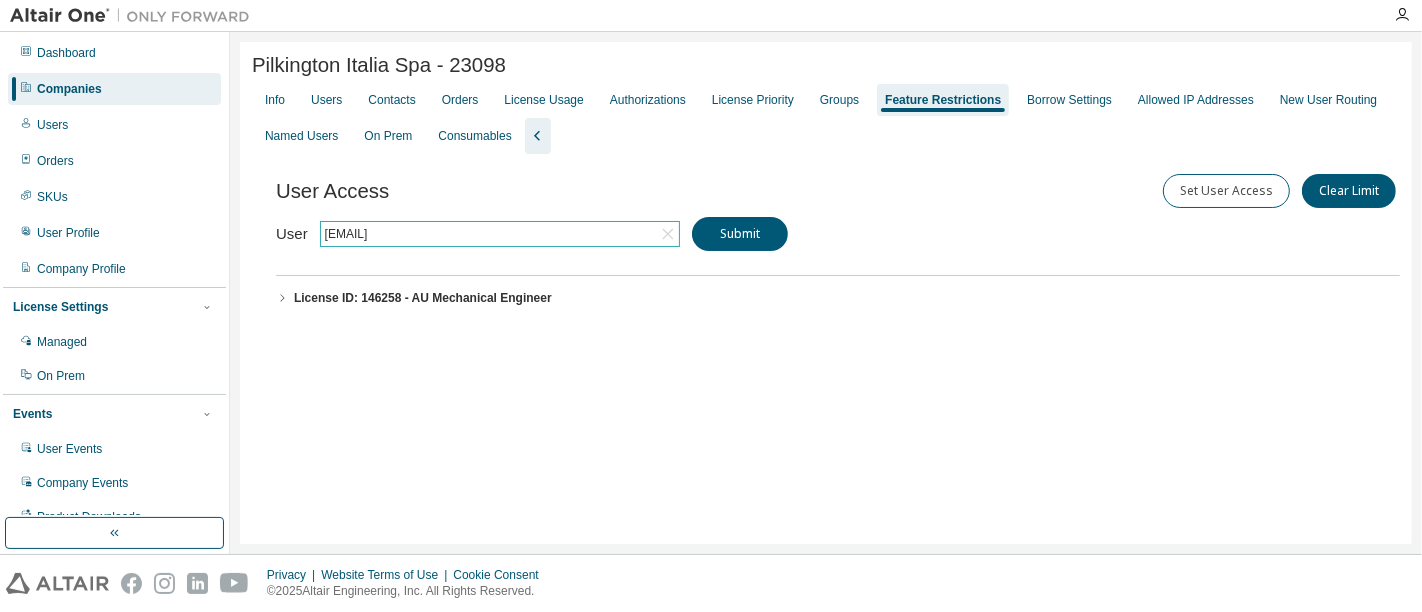click 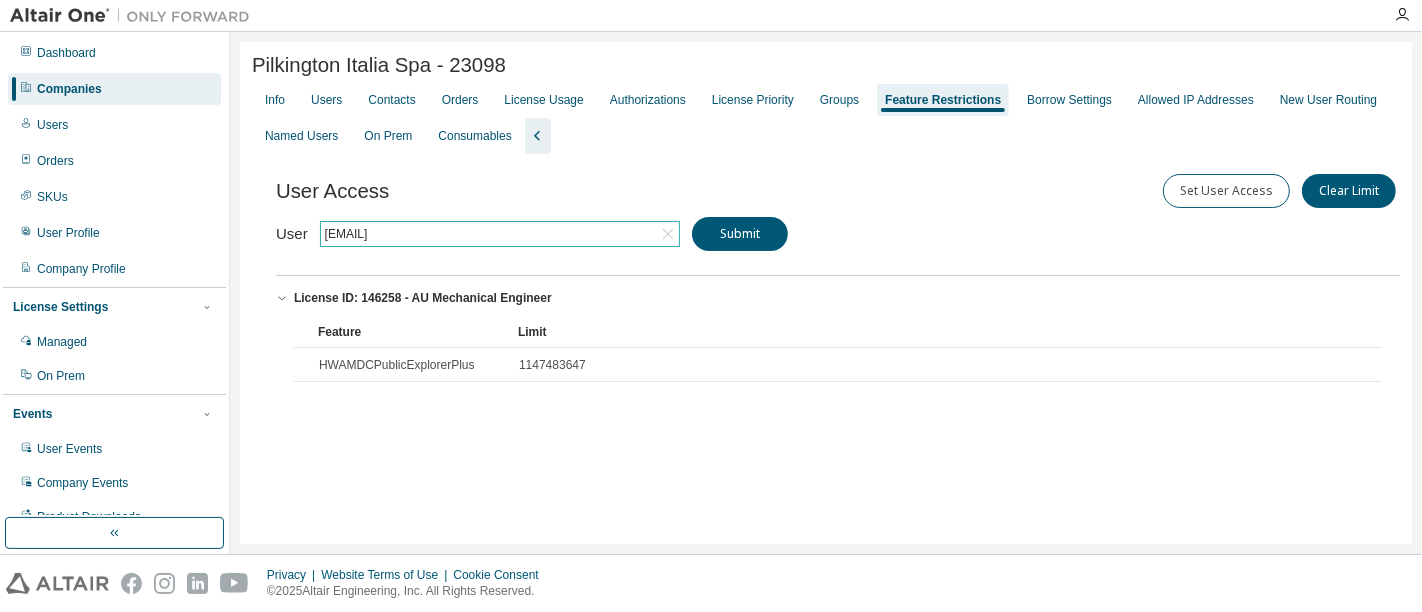 type 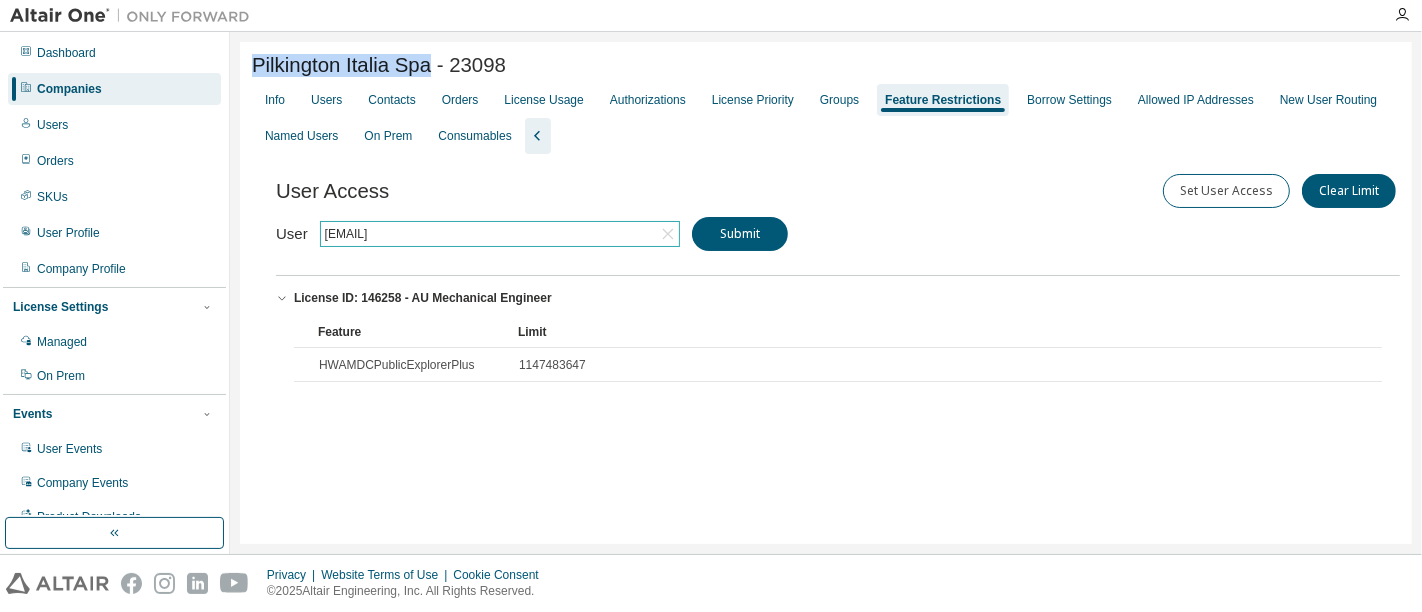 drag, startPoint x: 426, startPoint y: 67, endPoint x: 254, endPoint y: 82, distance: 172.65283 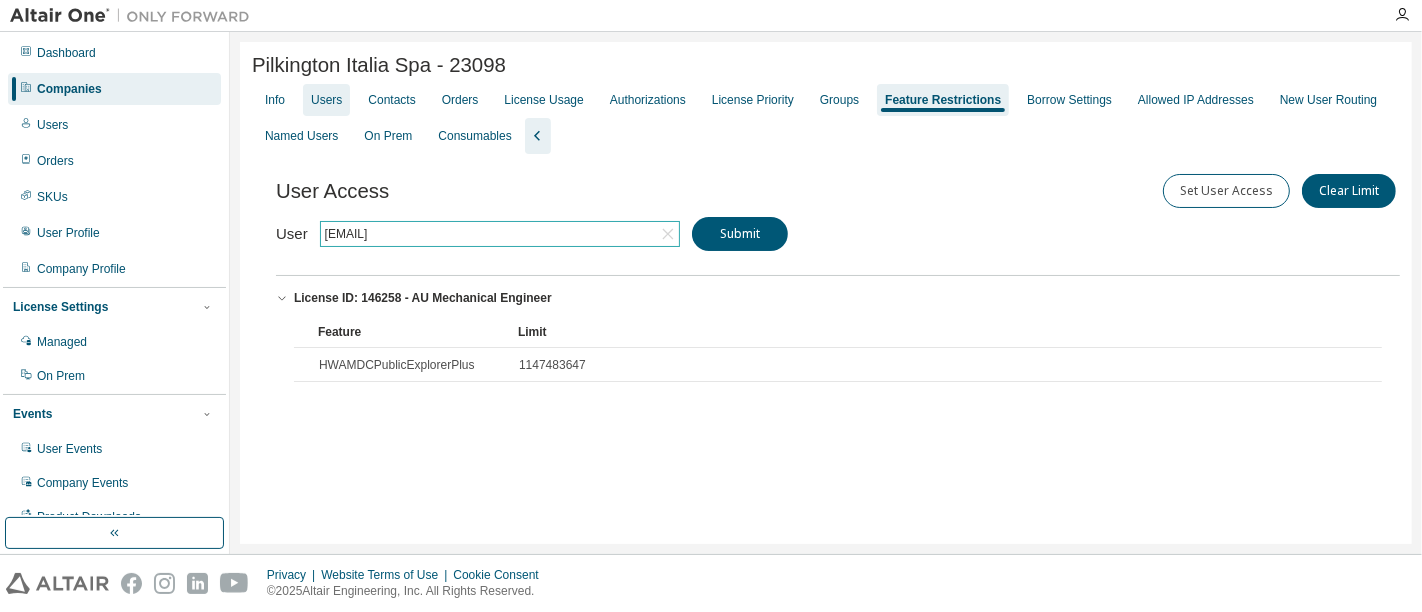 click on "Users" at bounding box center (326, 100) 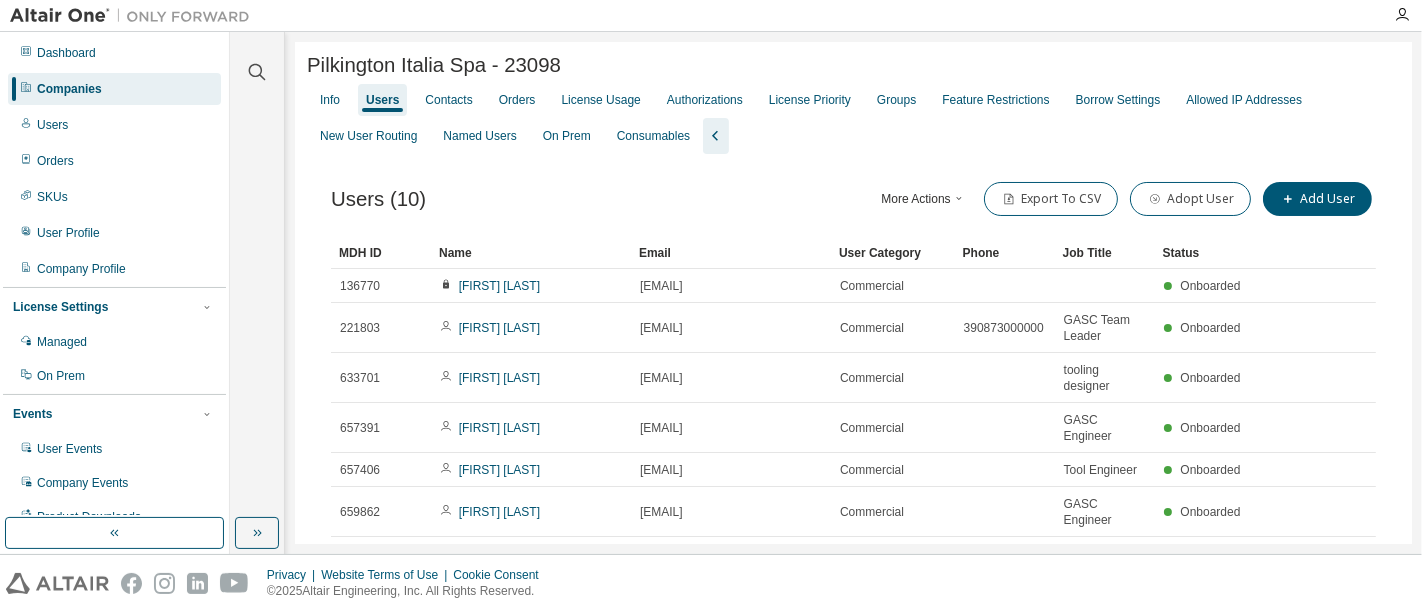 click on "Silvia Tana" at bounding box center (499, 328) 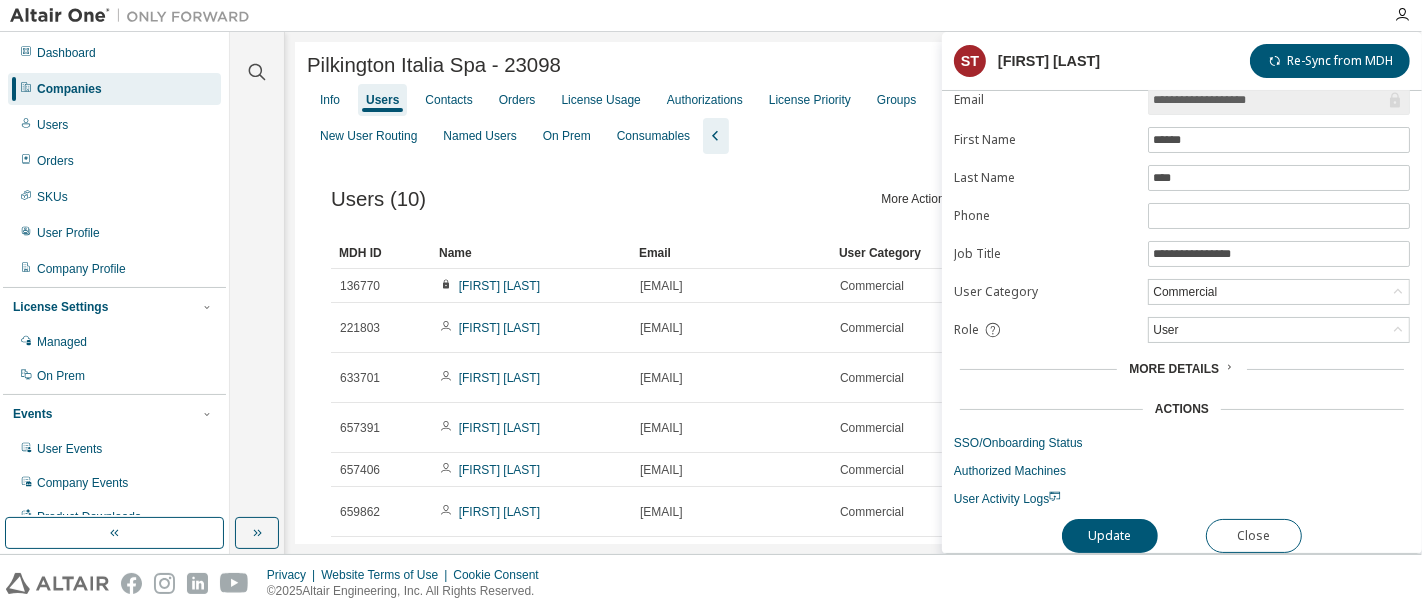 scroll, scrollTop: 55, scrollLeft: 0, axis: vertical 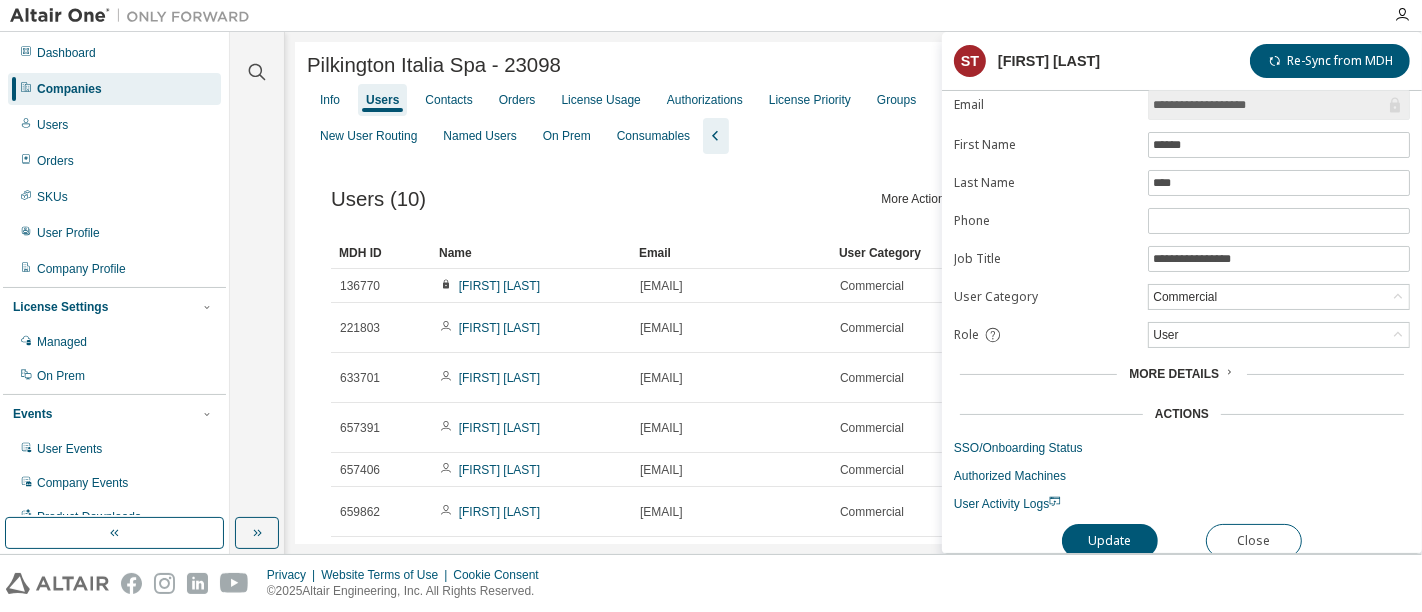 click 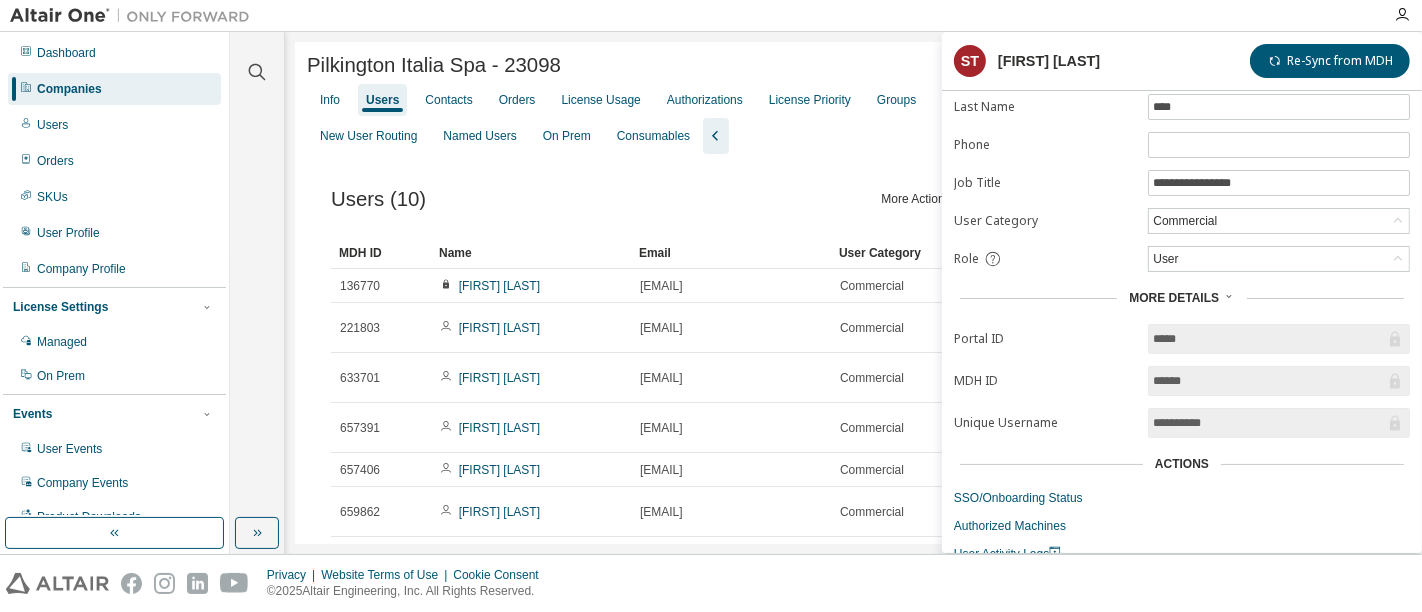 scroll, scrollTop: 187, scrollLeft: 0, axis: vertical 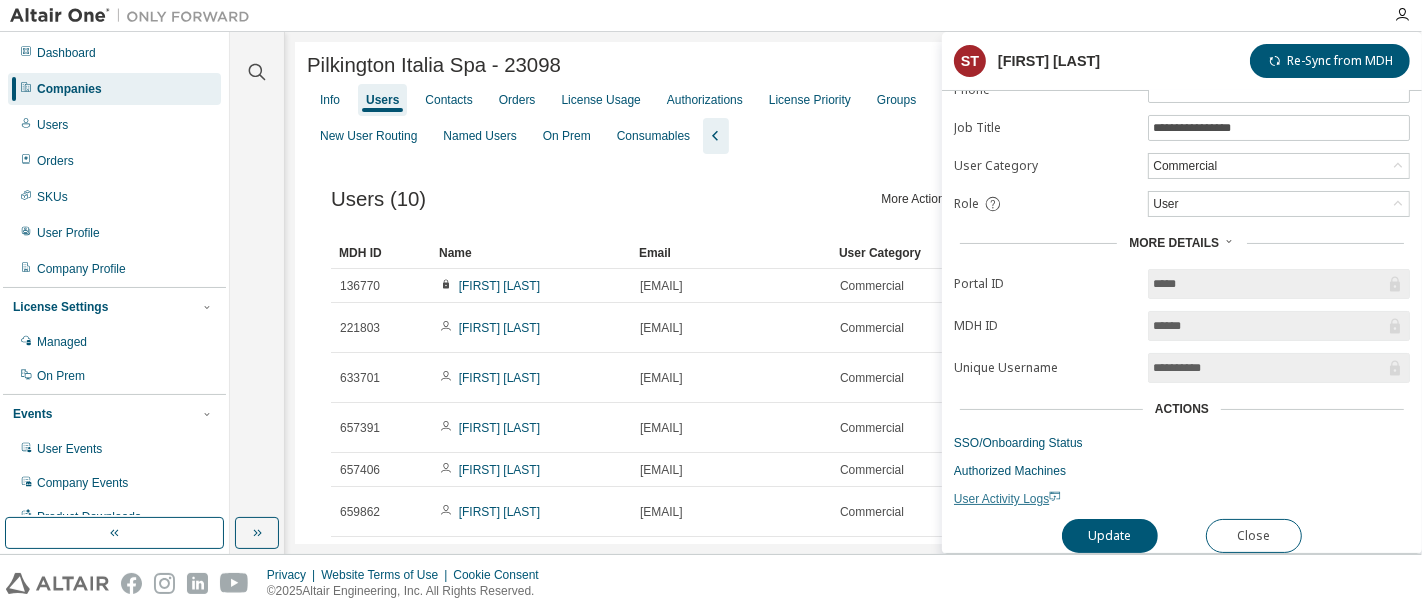 click on "User Activity Logs" at bounding box center [1007, 499] 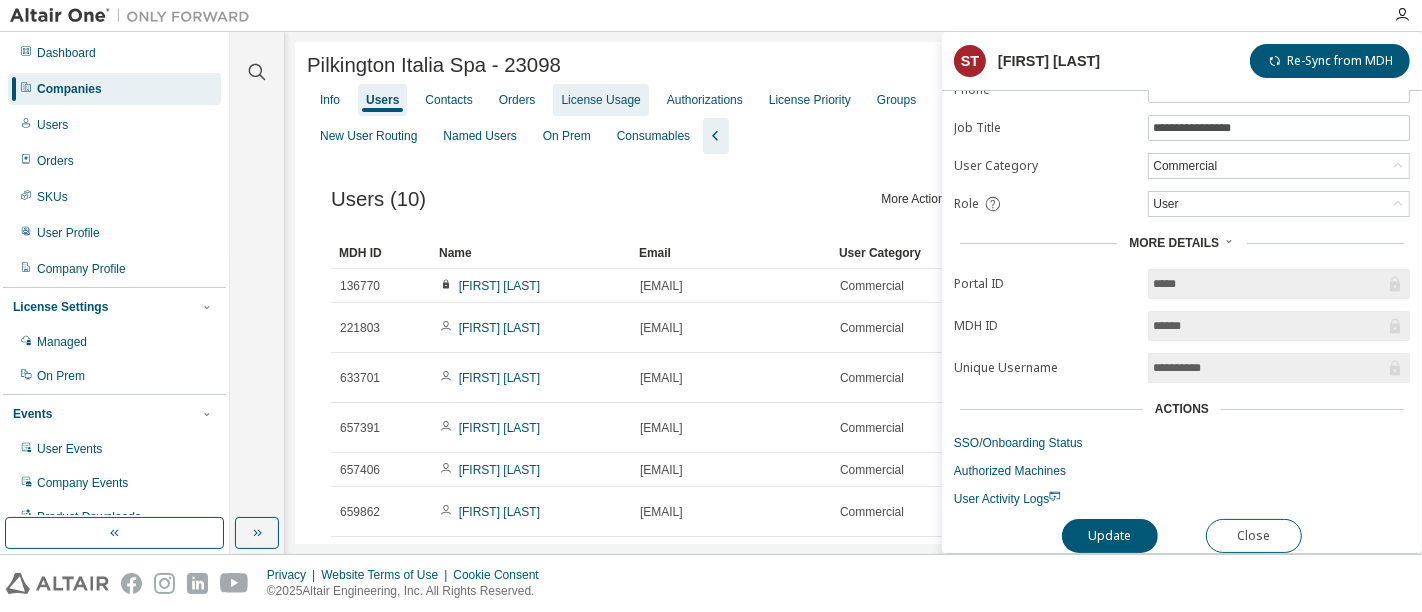 click on "License Usage" at bounding box center [600, 100] 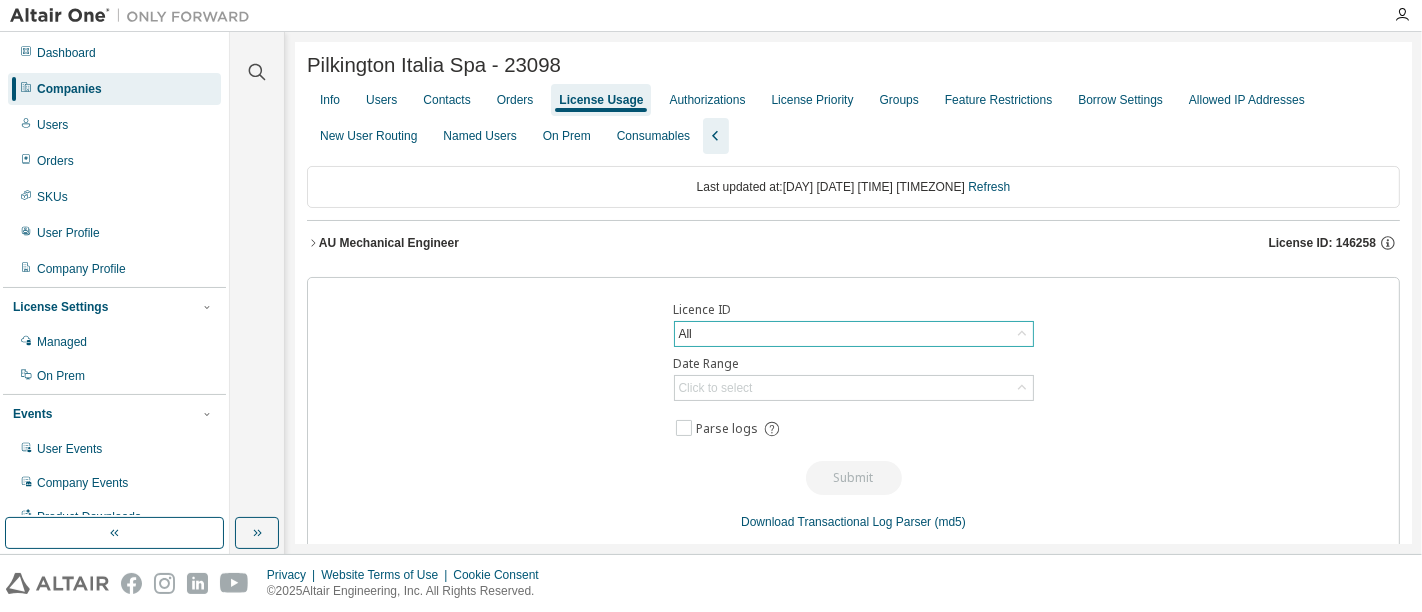 click 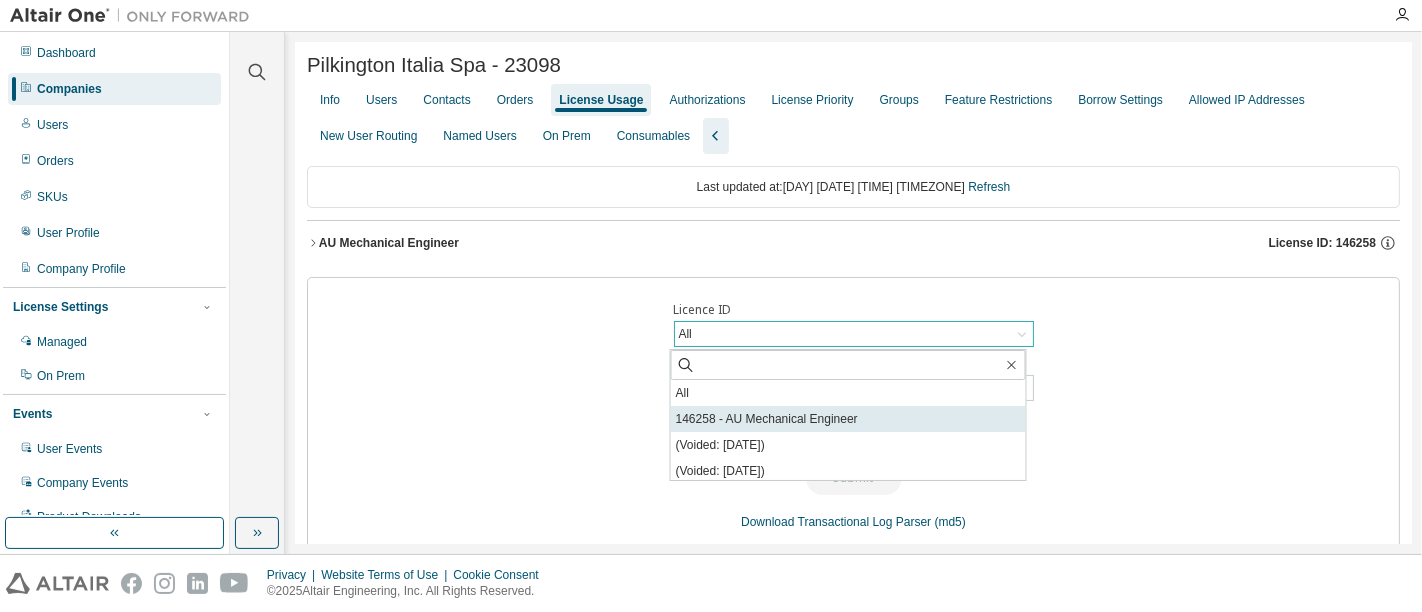 click on "146258 - AU Mechanical Engineer" at bounding box center (848, 419) 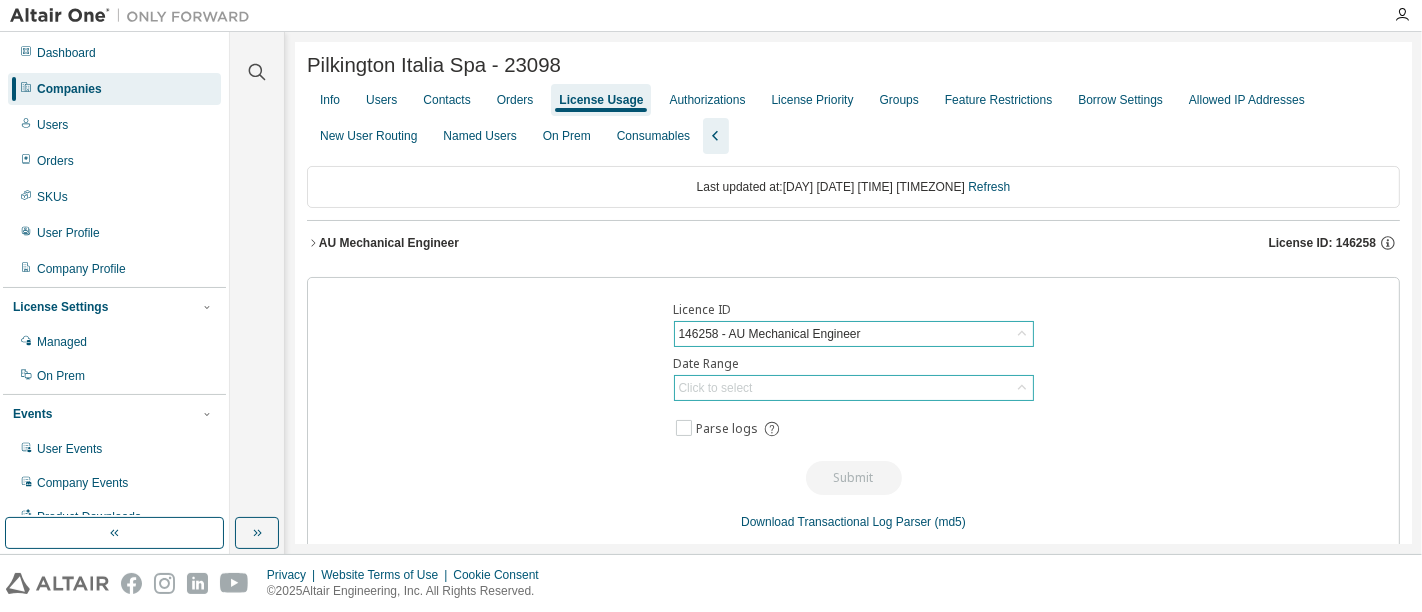 click 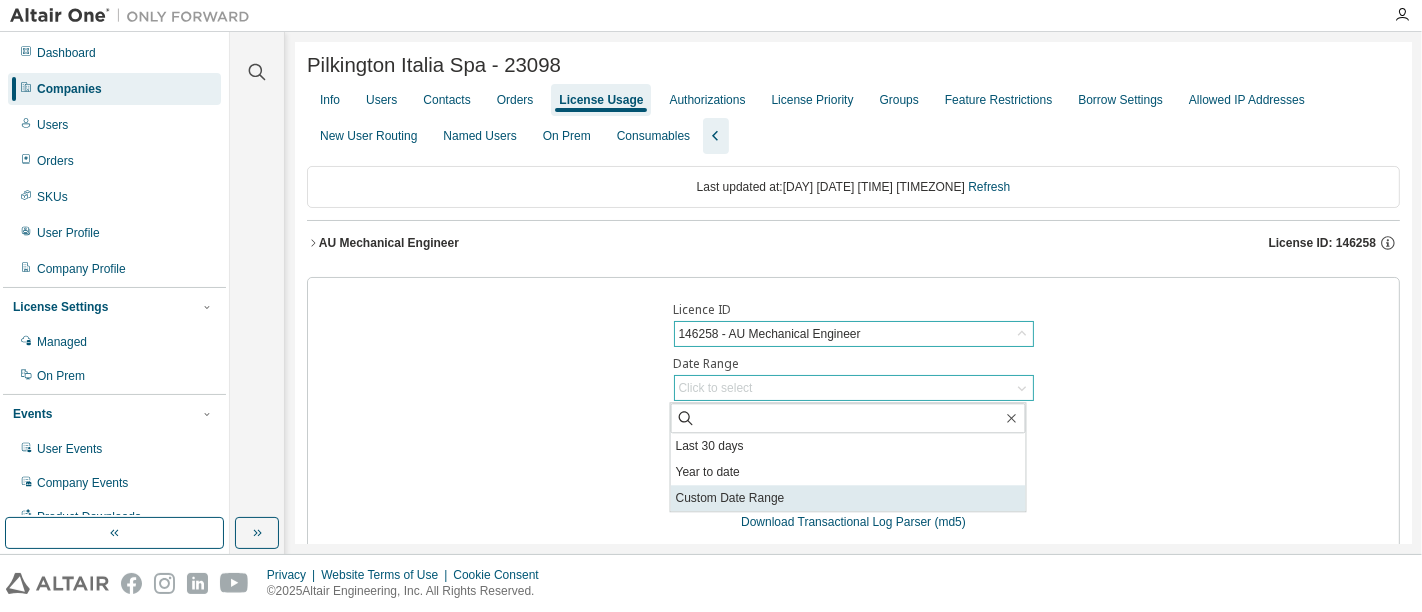 click on "Custom Date Range" at bounding box center [848, 498] 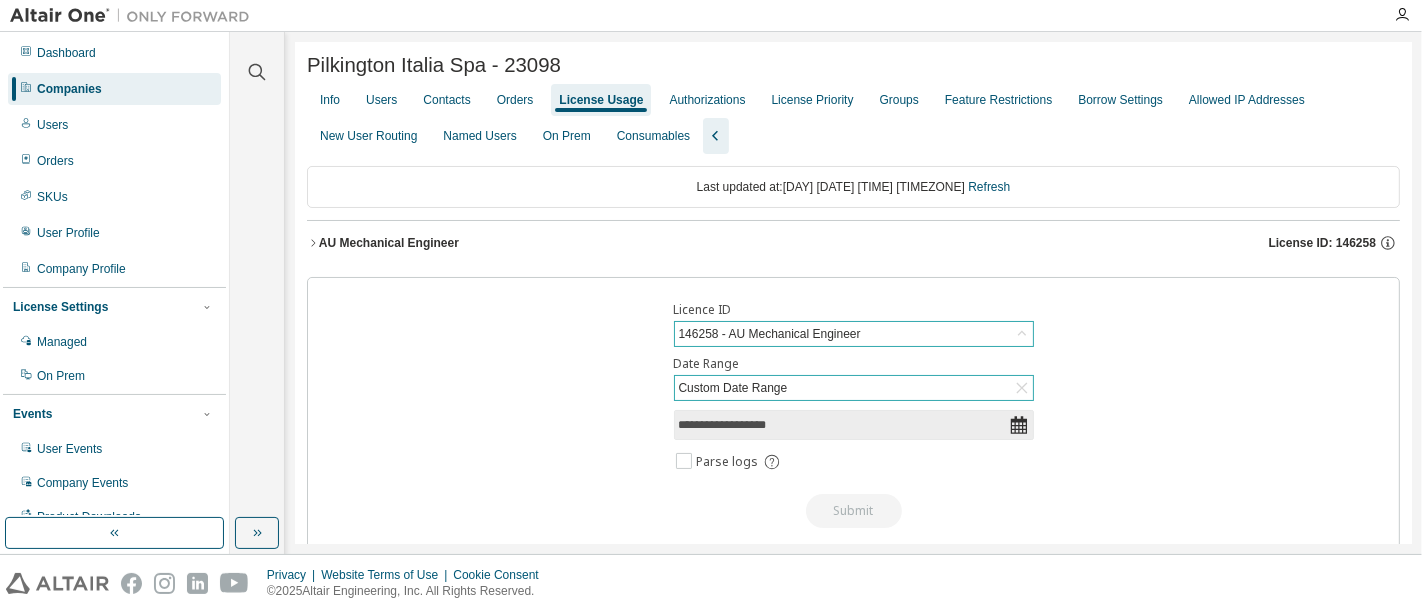 click 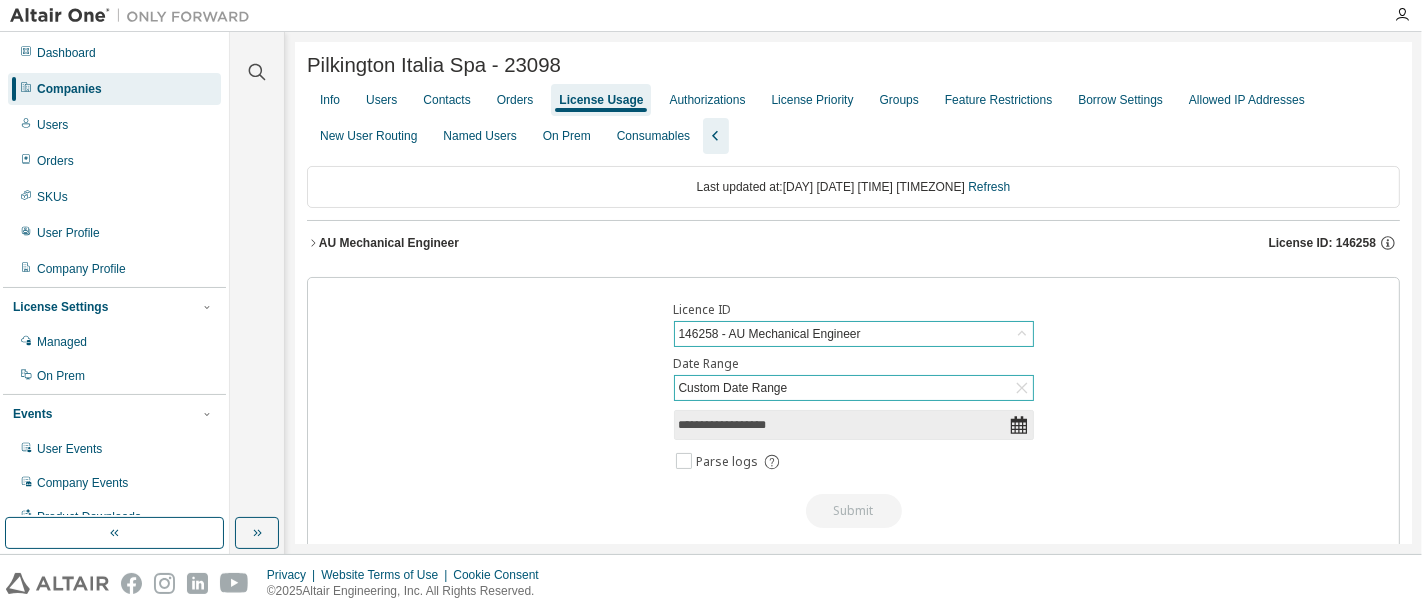 click on "**********" at bounding box center (844, 425) 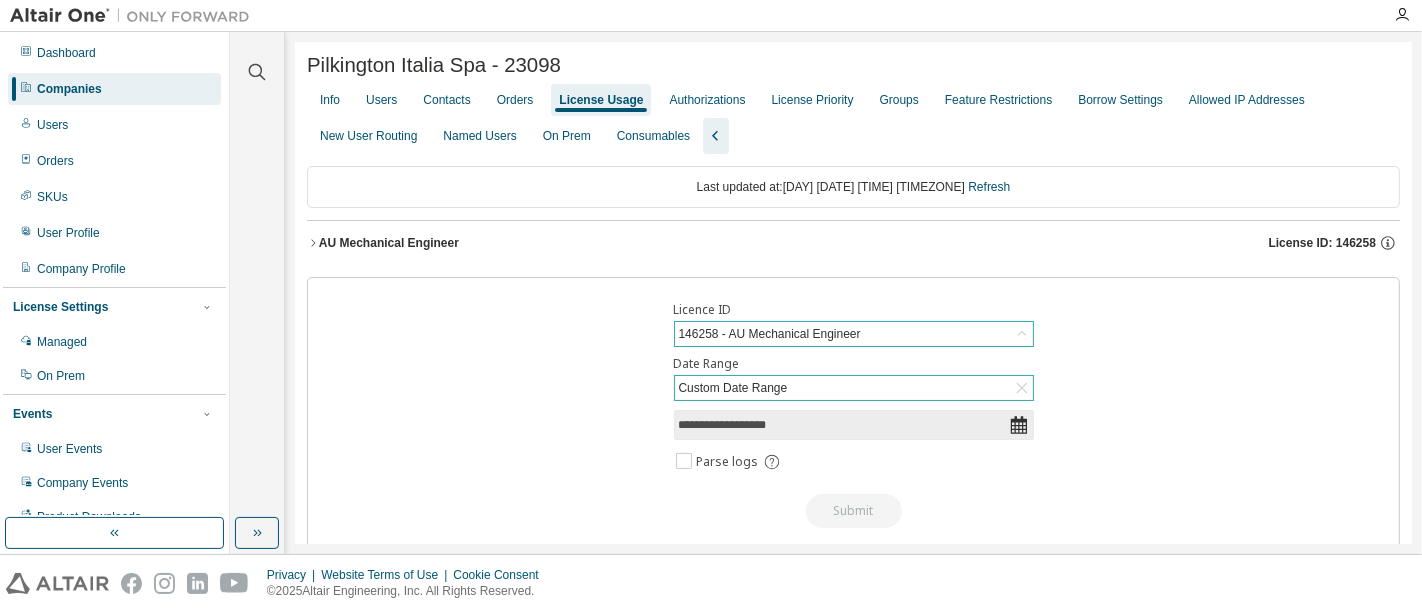 select on "*" 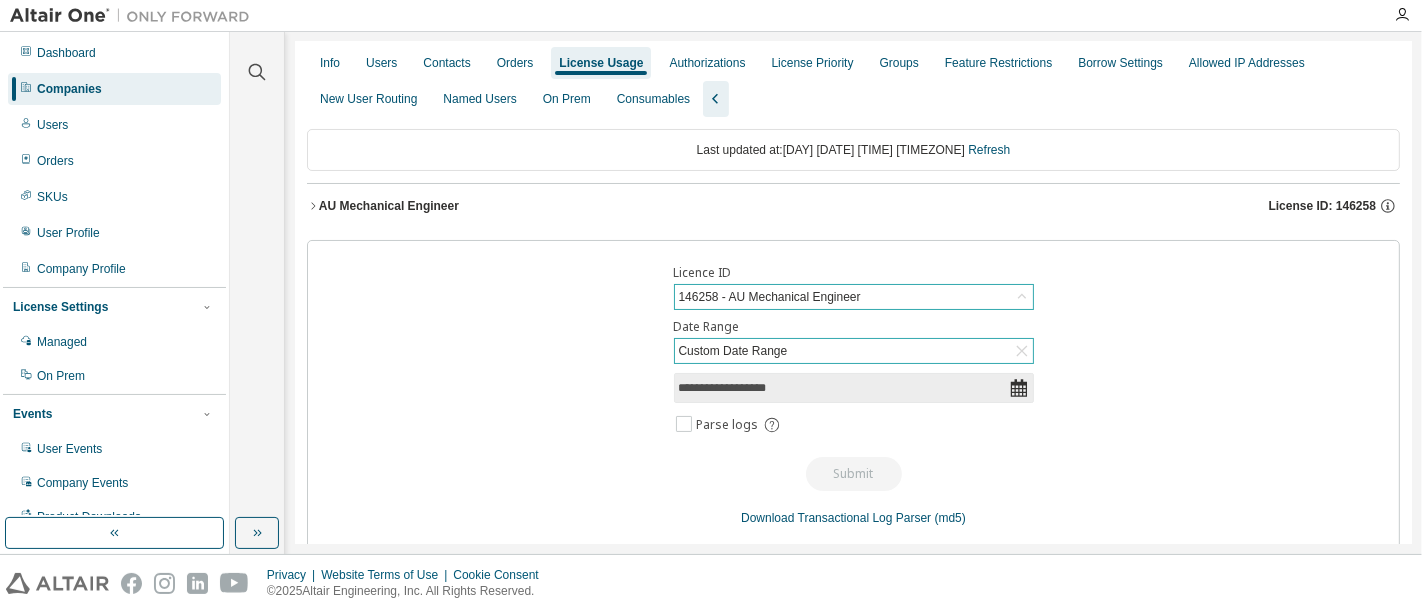 scroll, scrollTop: 37, scrollLeft: 0, axis: vertical 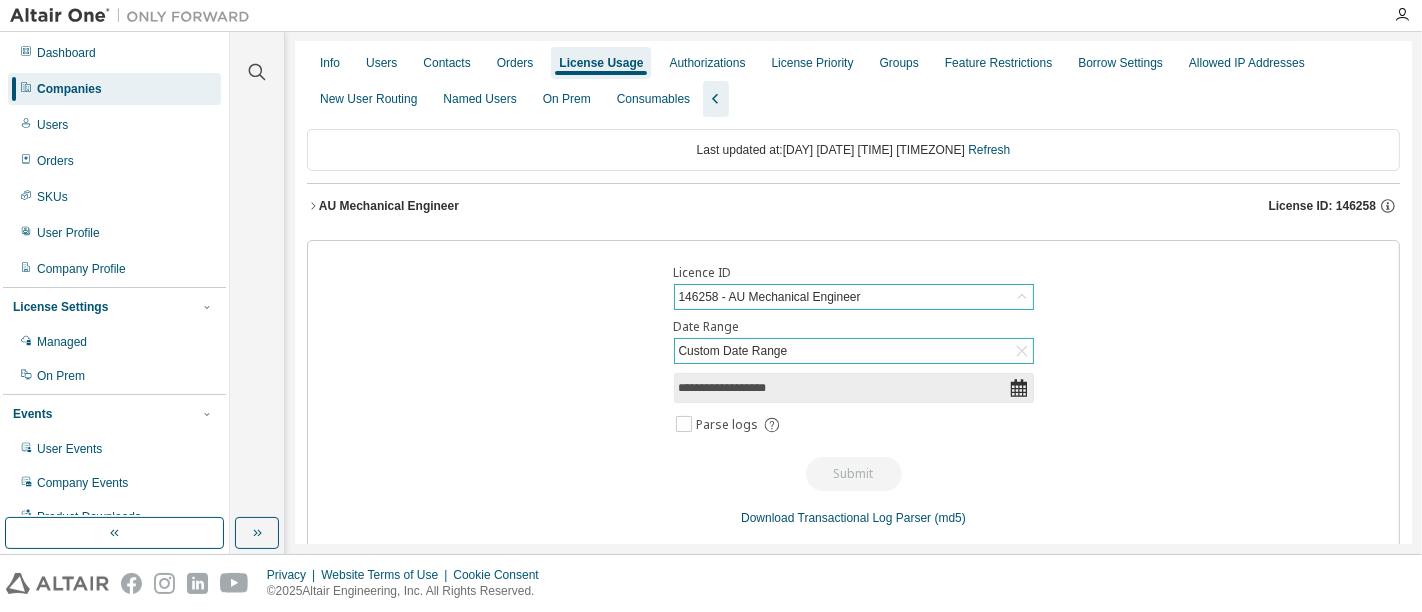 select on "*" 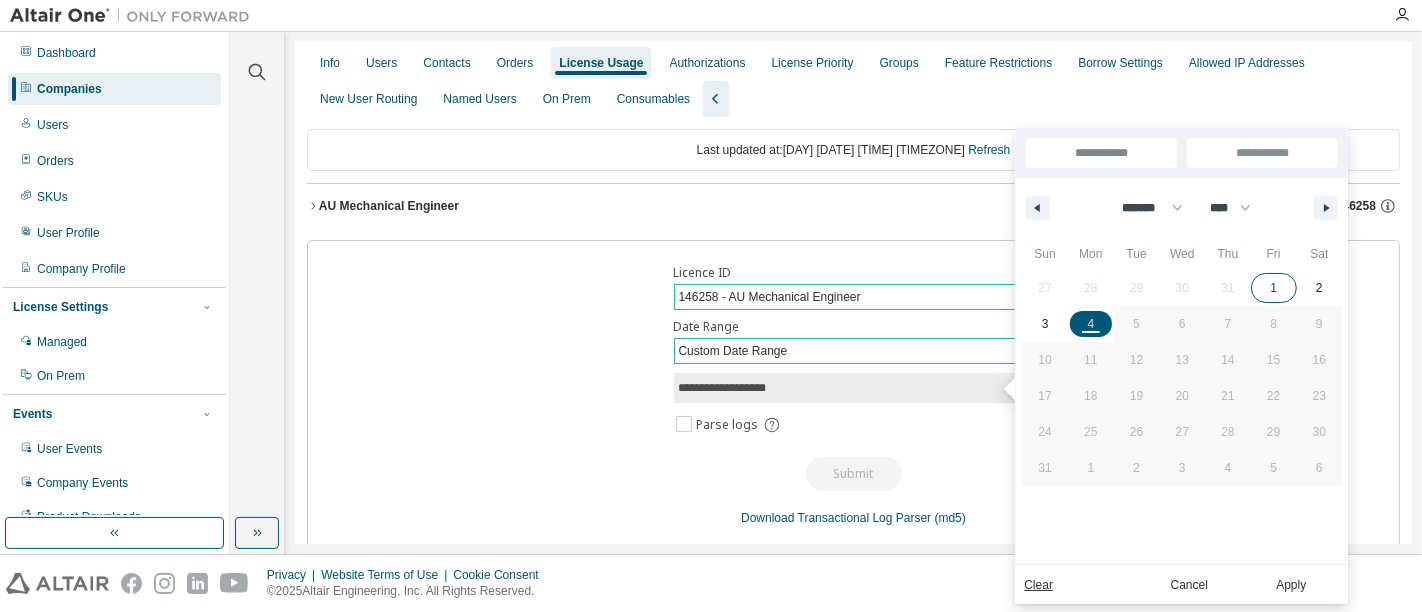 click on "27 28 29 30 31 1 2 3 4 5 6 7 8 9 10 11 12 13 14 15 16 17 18 19 20 21 22 23 24 25 26 27 28 29 30 31 1 2 3 4 5 6" at bounding box center [1182, 378] 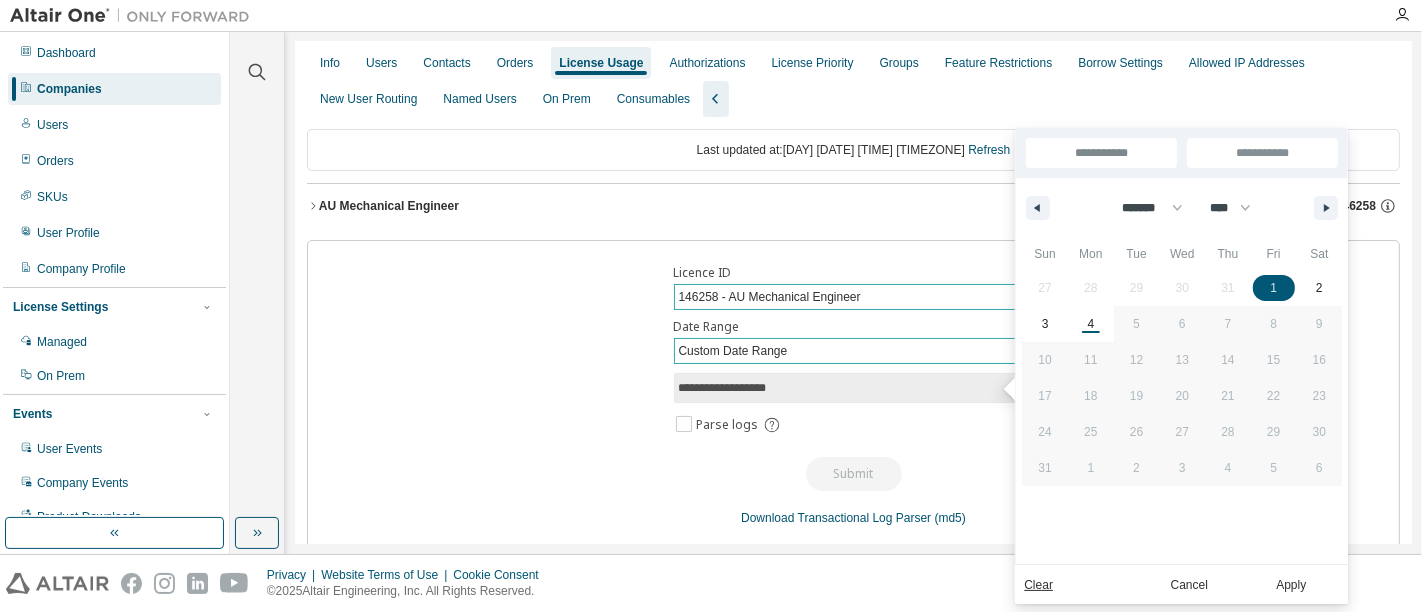 click on "1" at bounding box center (1273, 288) 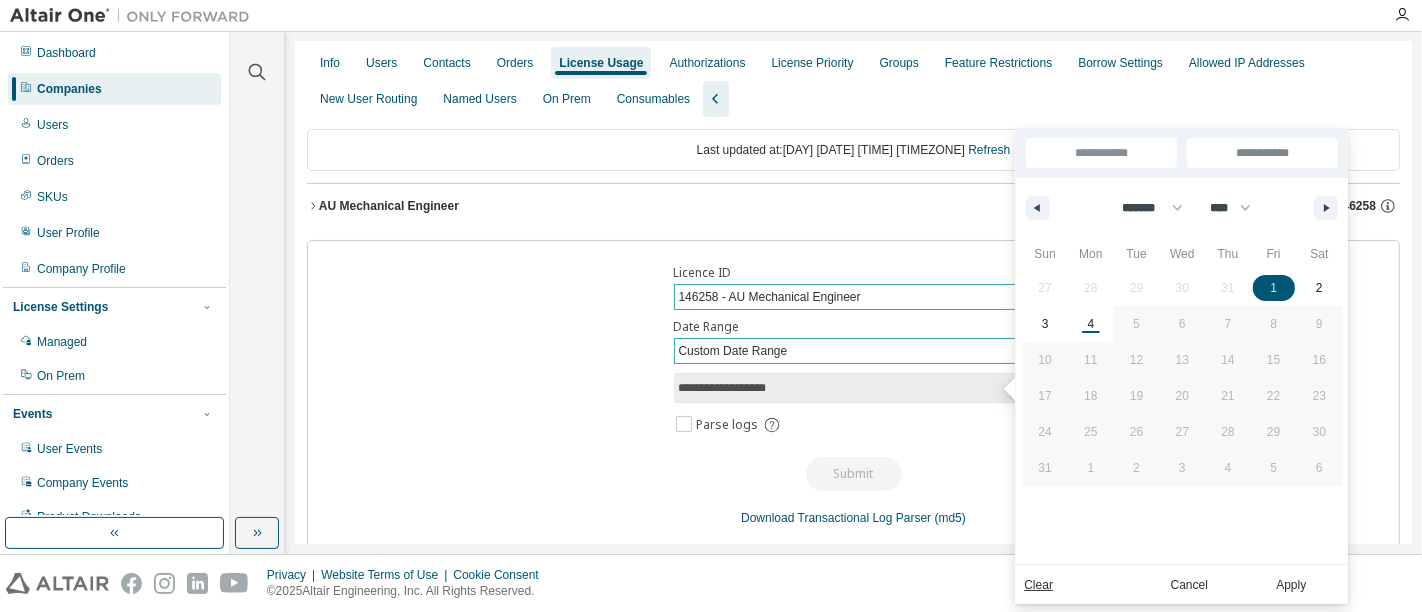 click on "27 28 29 30 31 1 2 3 4 5 6 7 8 9 10 11 12 13 14 15 16 17 18 19 20 21 22 23 24 25 26 27 28 29 30 31 1 2 3 4 5 6" at bounding box center (1182, 378) 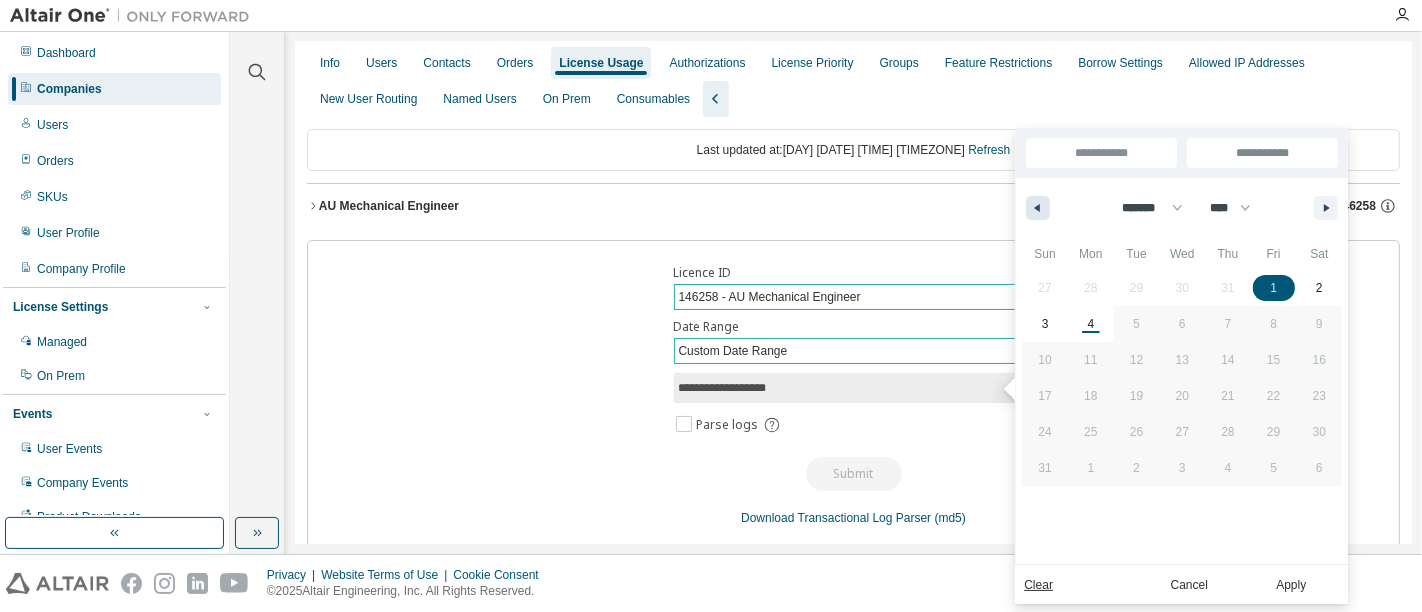 click at bounding box center [1035, 208] 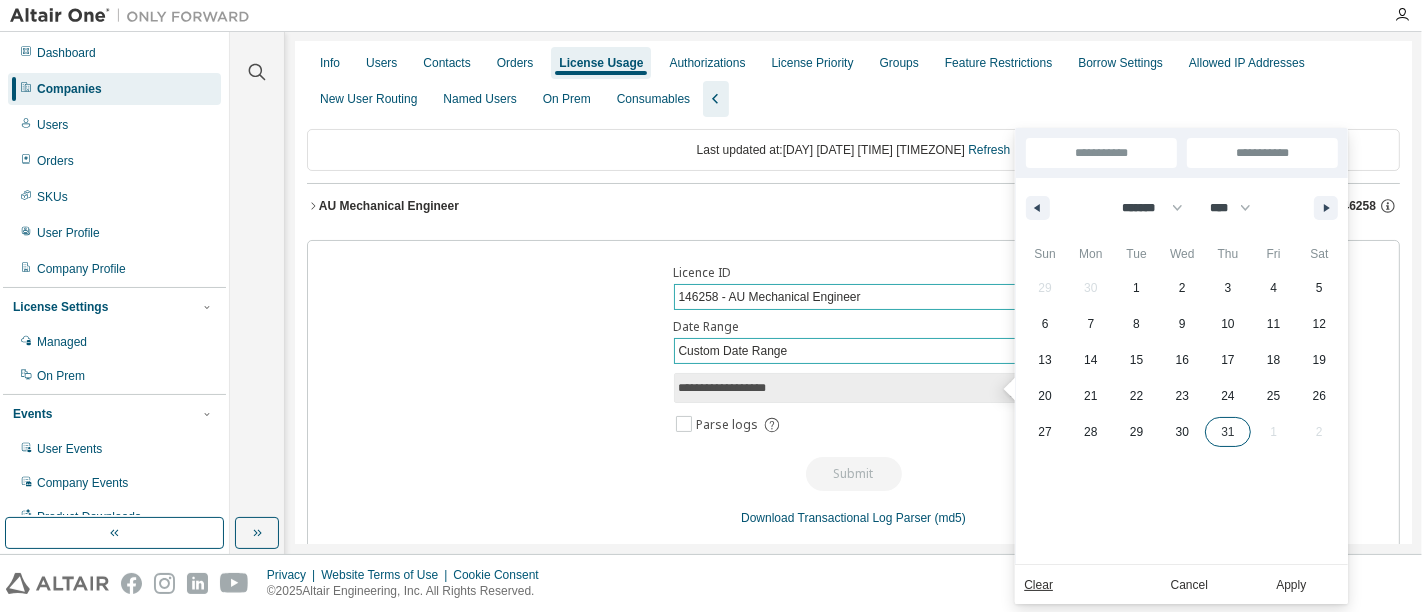 click on "31" at bounding box center (1227, 432) 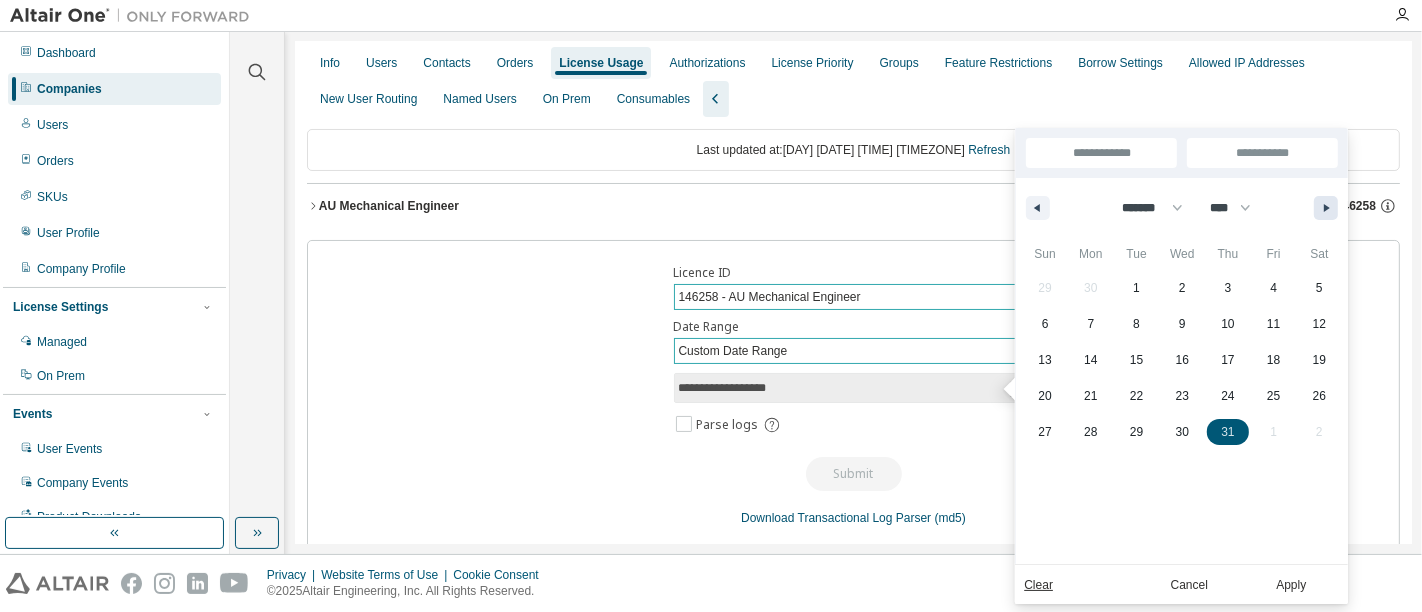 click at bounding box center (1326, 208) 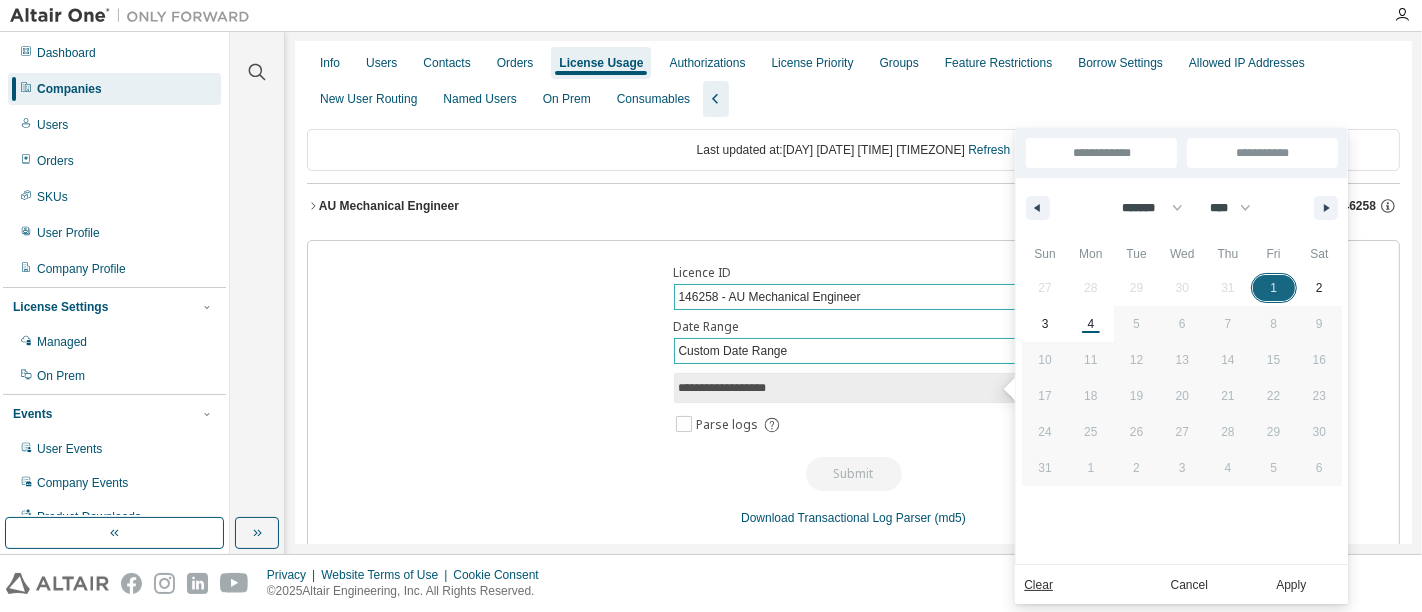 click on "1" at bounding box center (1274, 288) 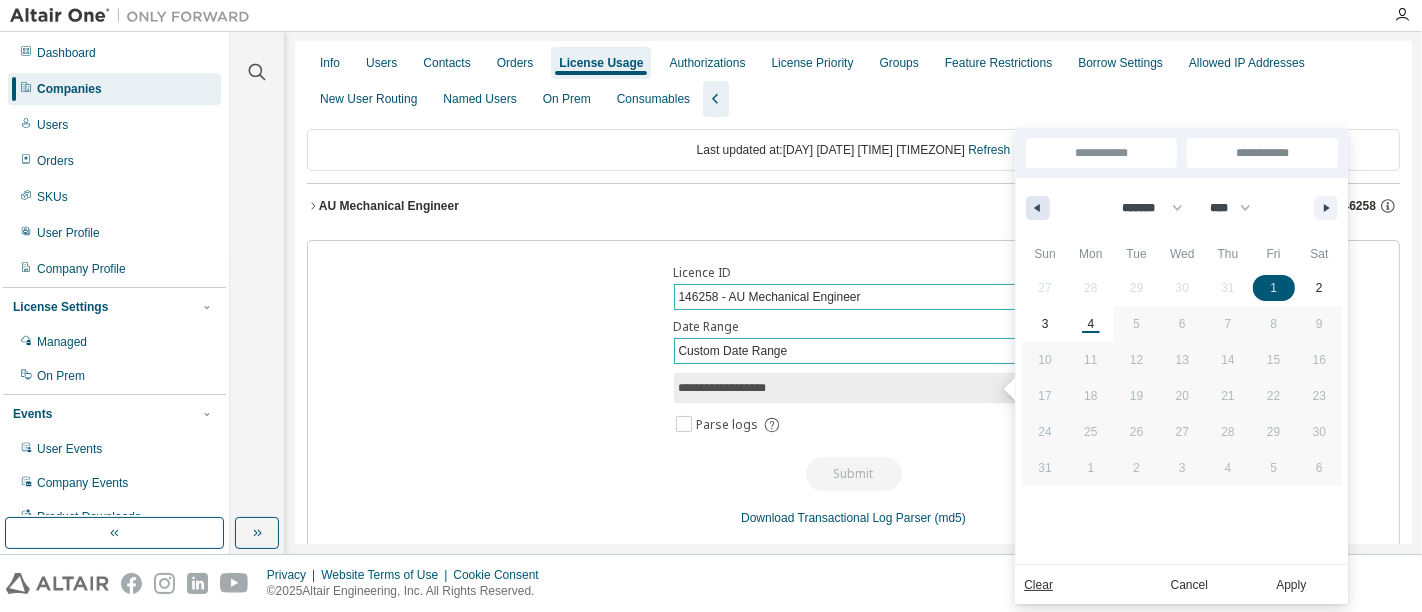 click at bounding box center [1038, 208] 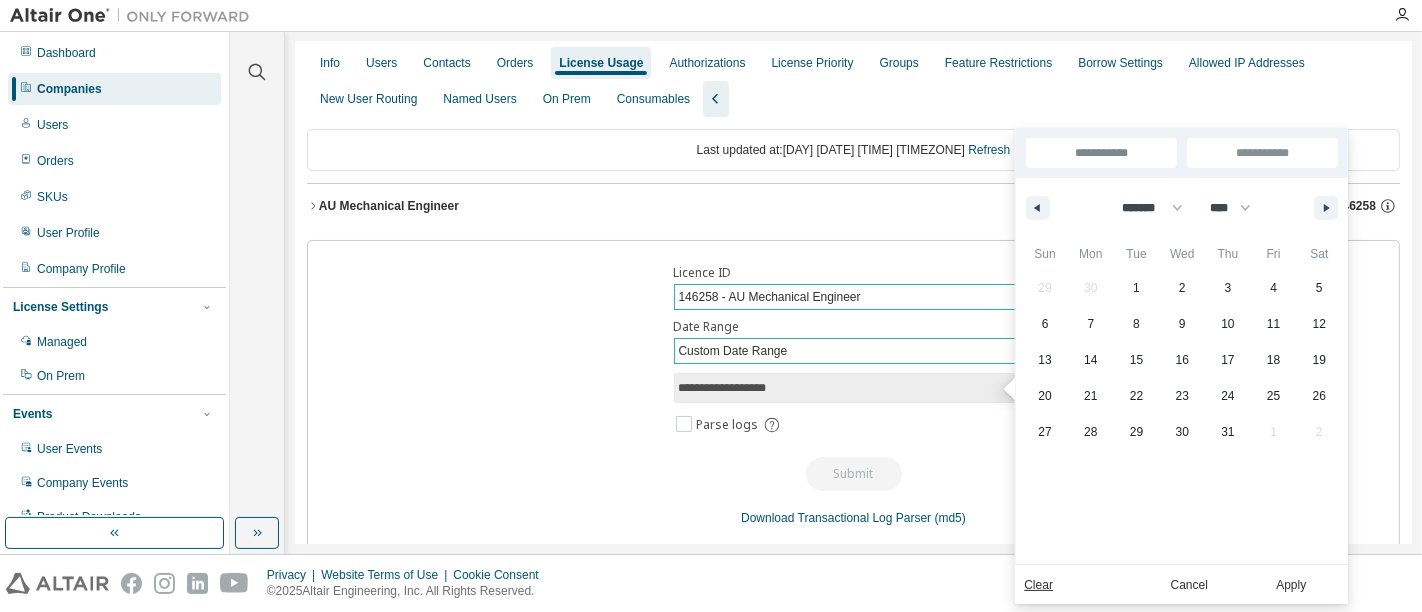 click on "**********" at bounding box center [1101, 153] 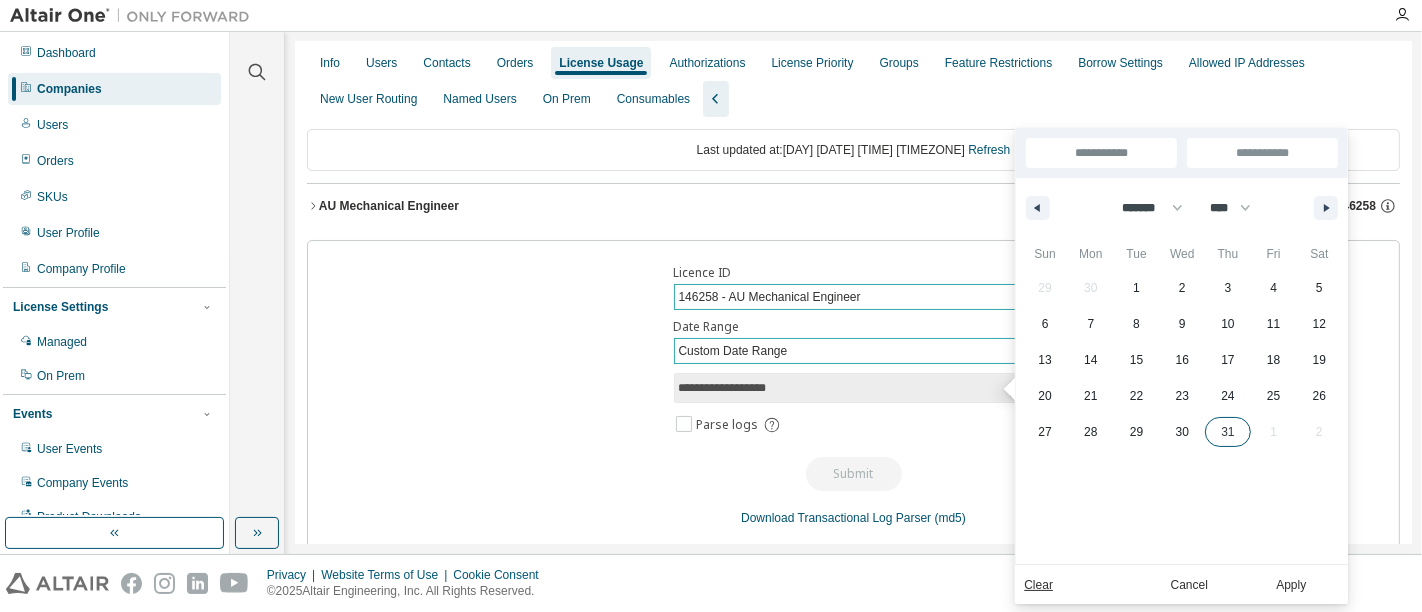 click on "31" at bounding box center [1227, 432] 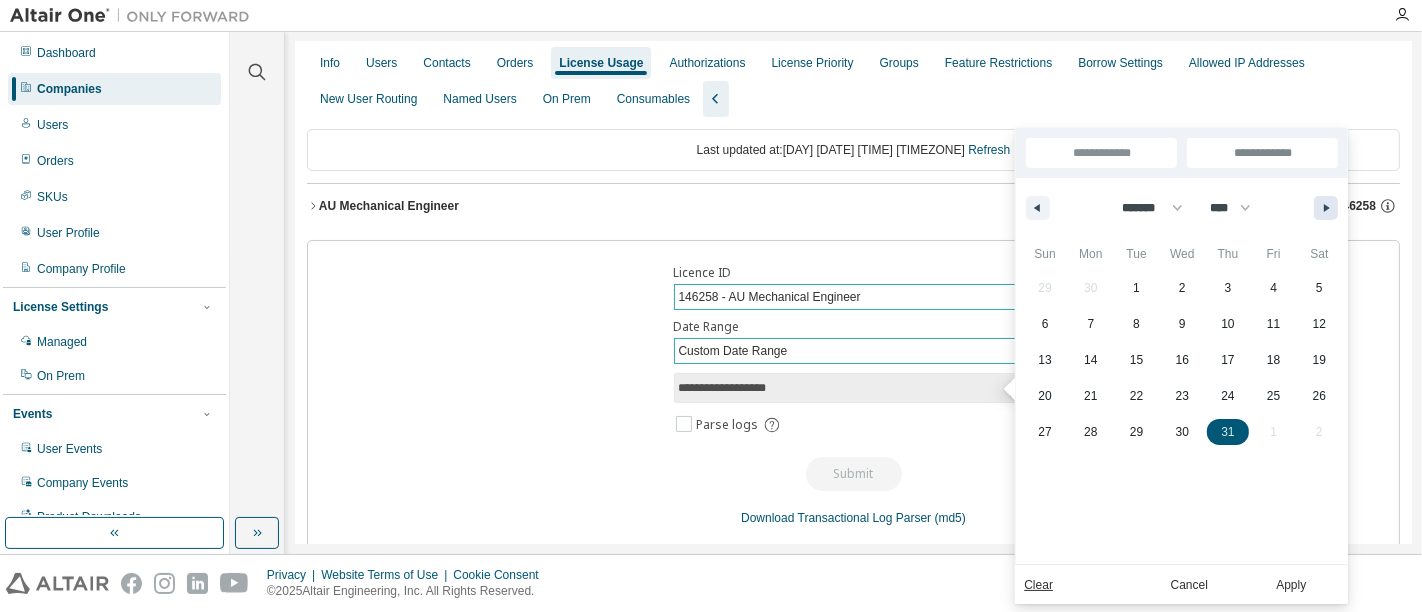 click at bounding box center (1326, 208) 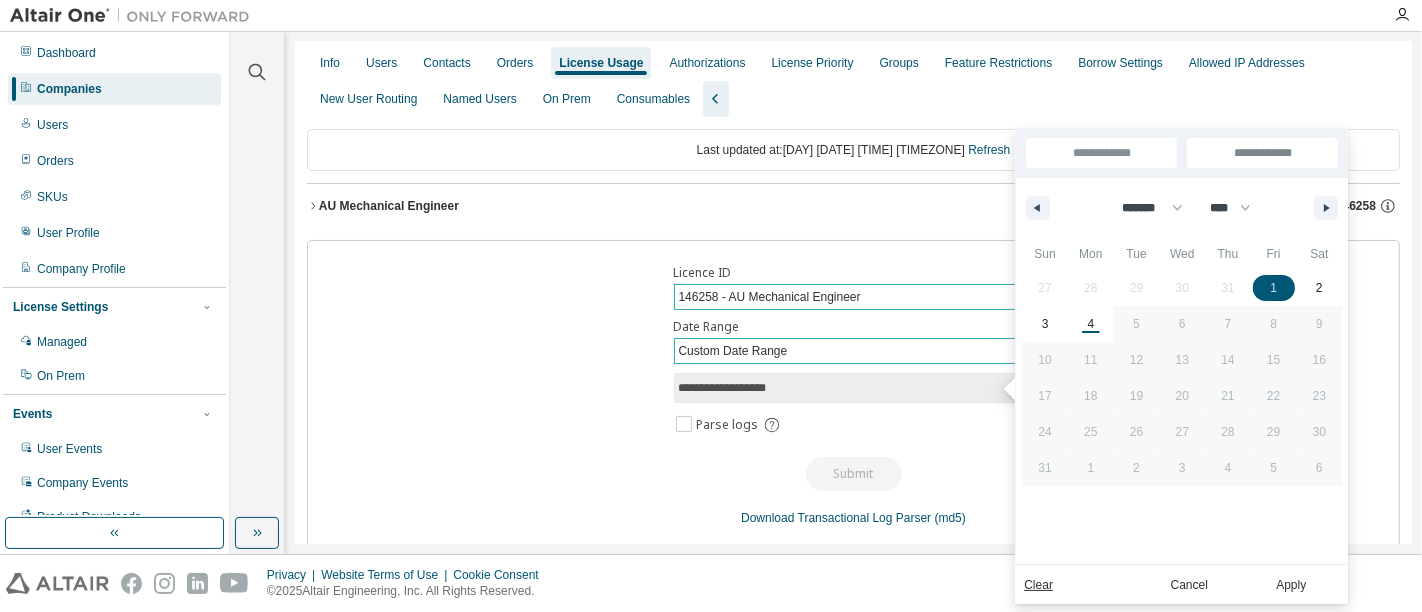 click on "1" at bounding box center [1274, 288] 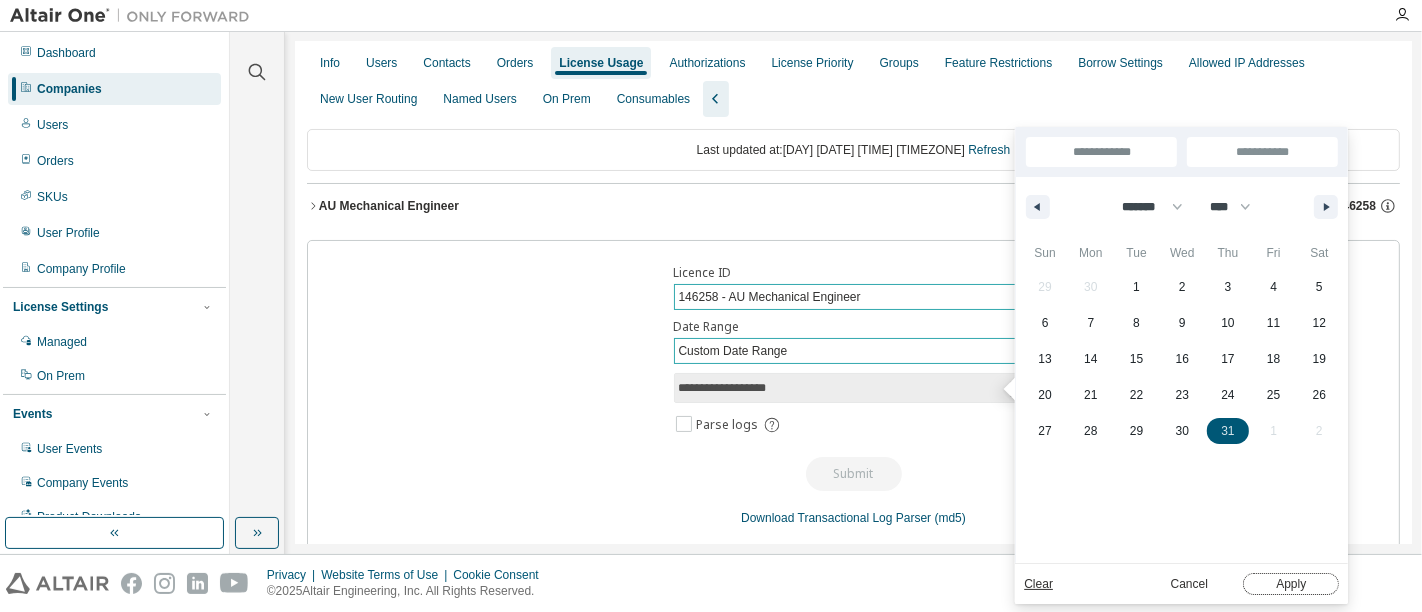 click on "Apply" at bounding box center [1291, 584] 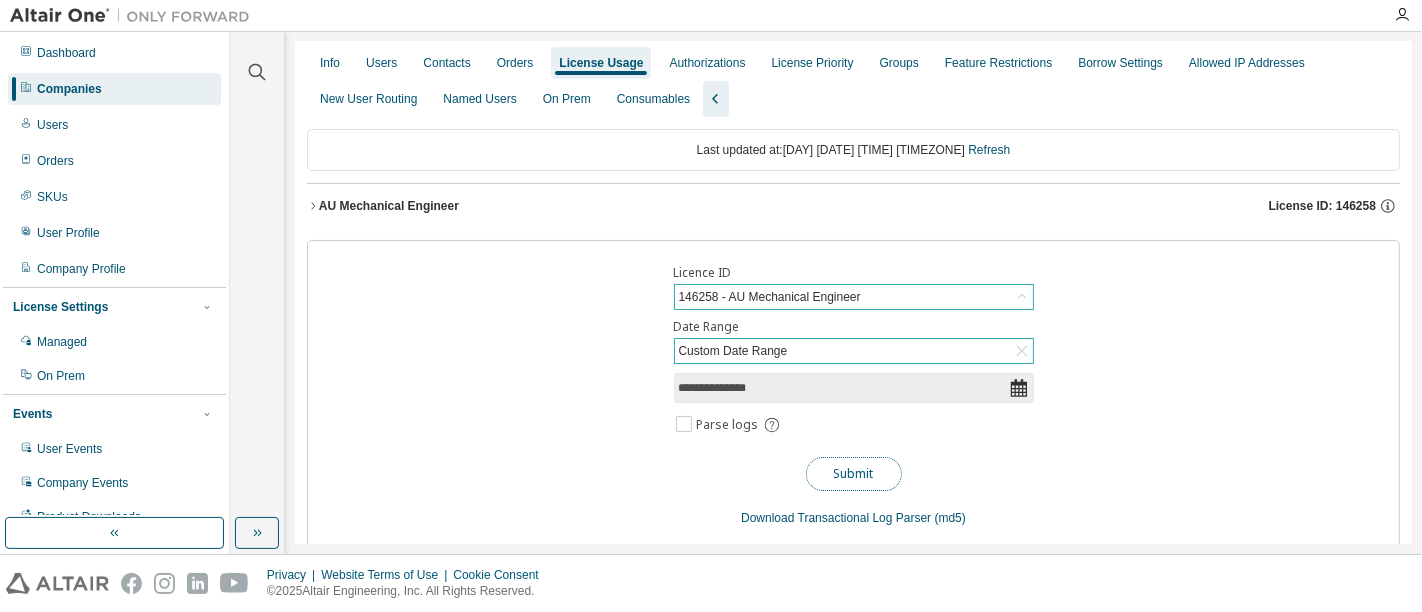 click on "Submit" at bounding box center (854, 474) 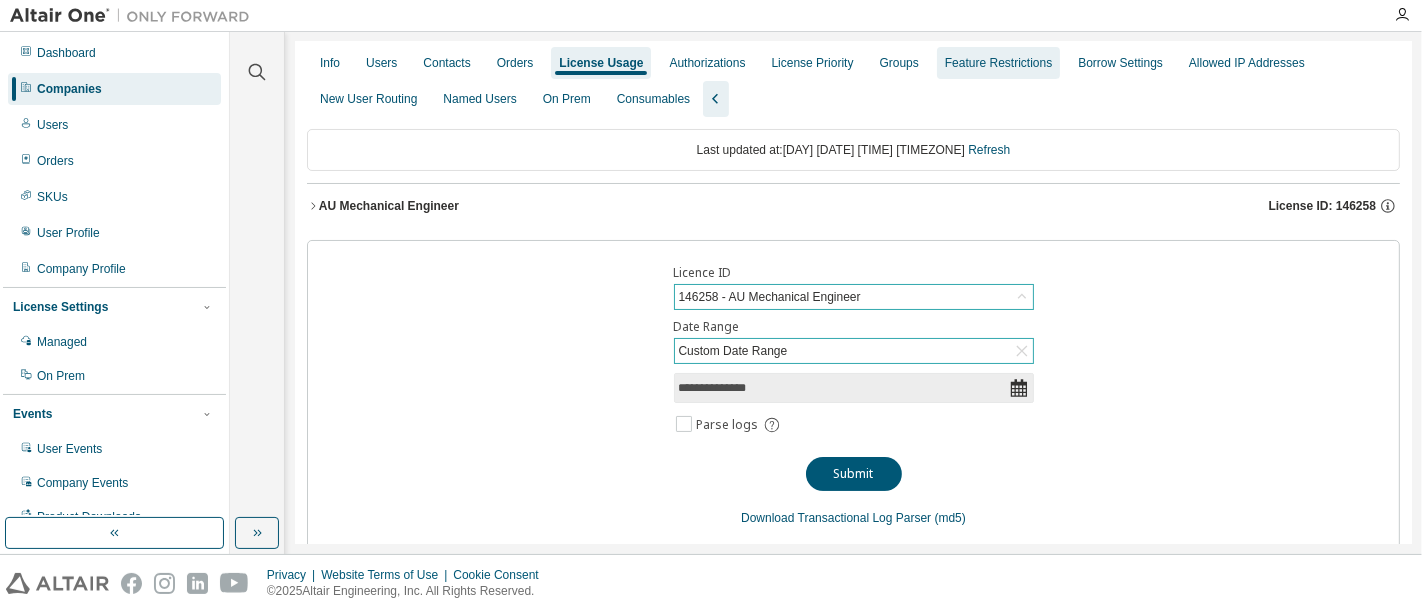 click on "Feature Restrictions" at bounding box center (998, 63) 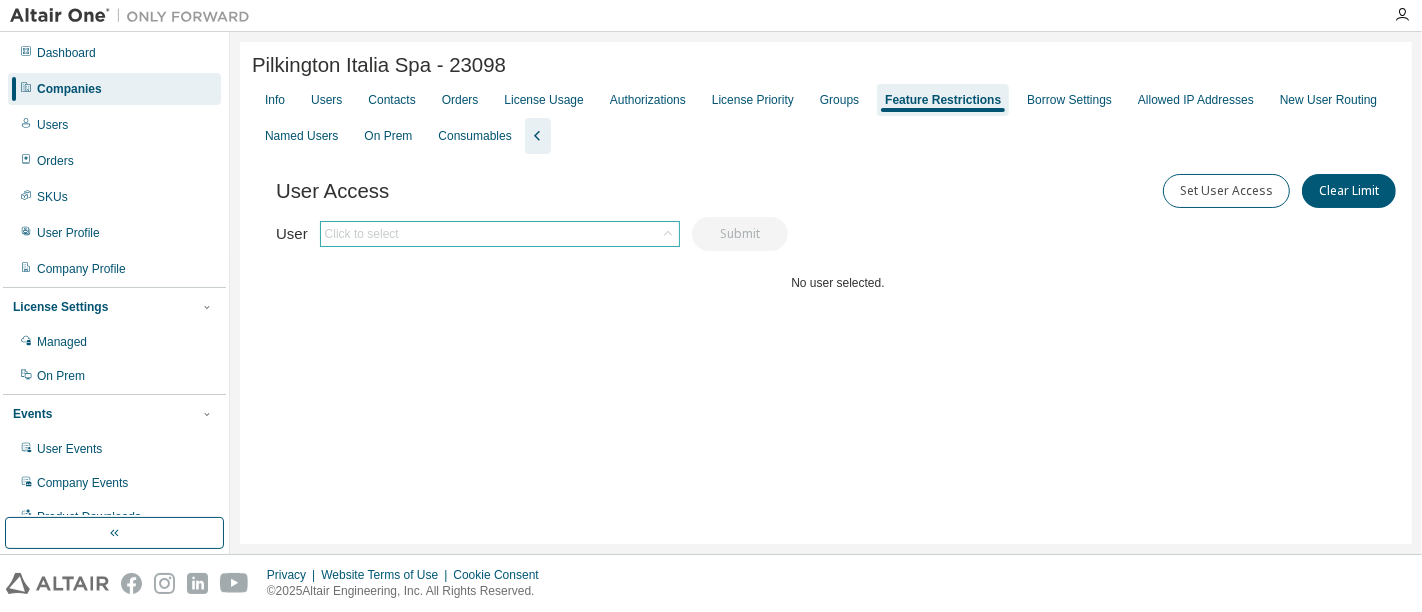 click on "Click to select" at bounding box center [362, 234] 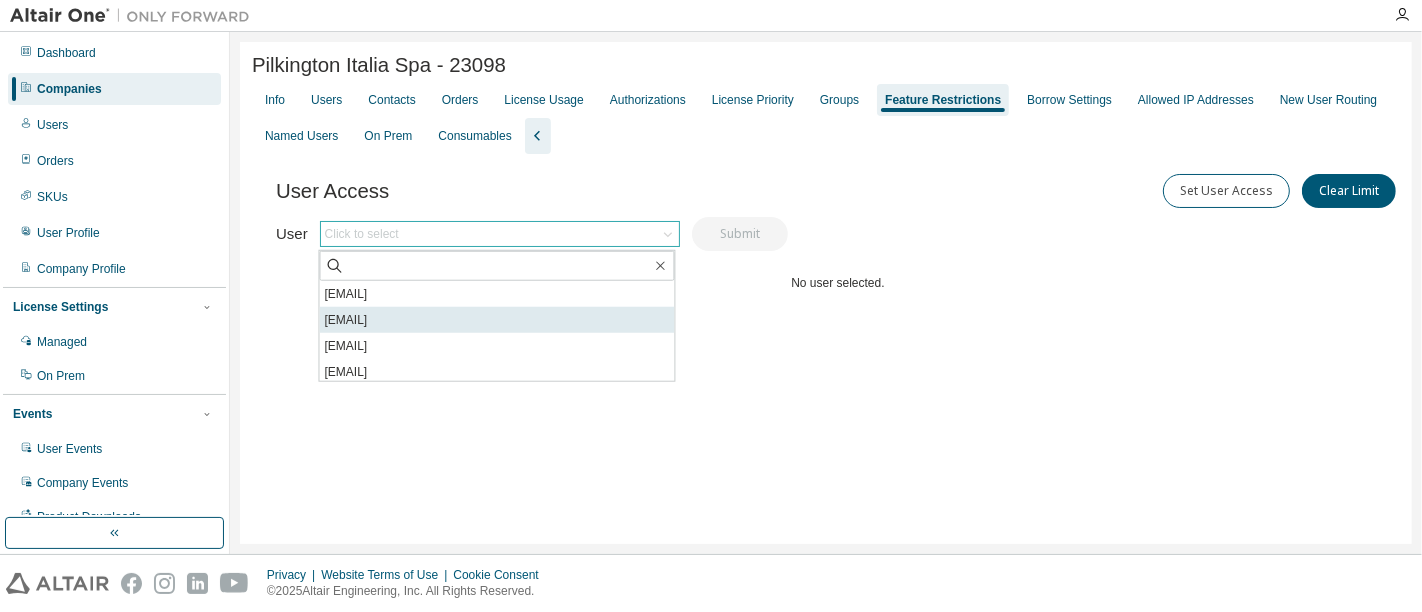 click on "silvia.tana@nsg.com" at bounding box center [497, 320] 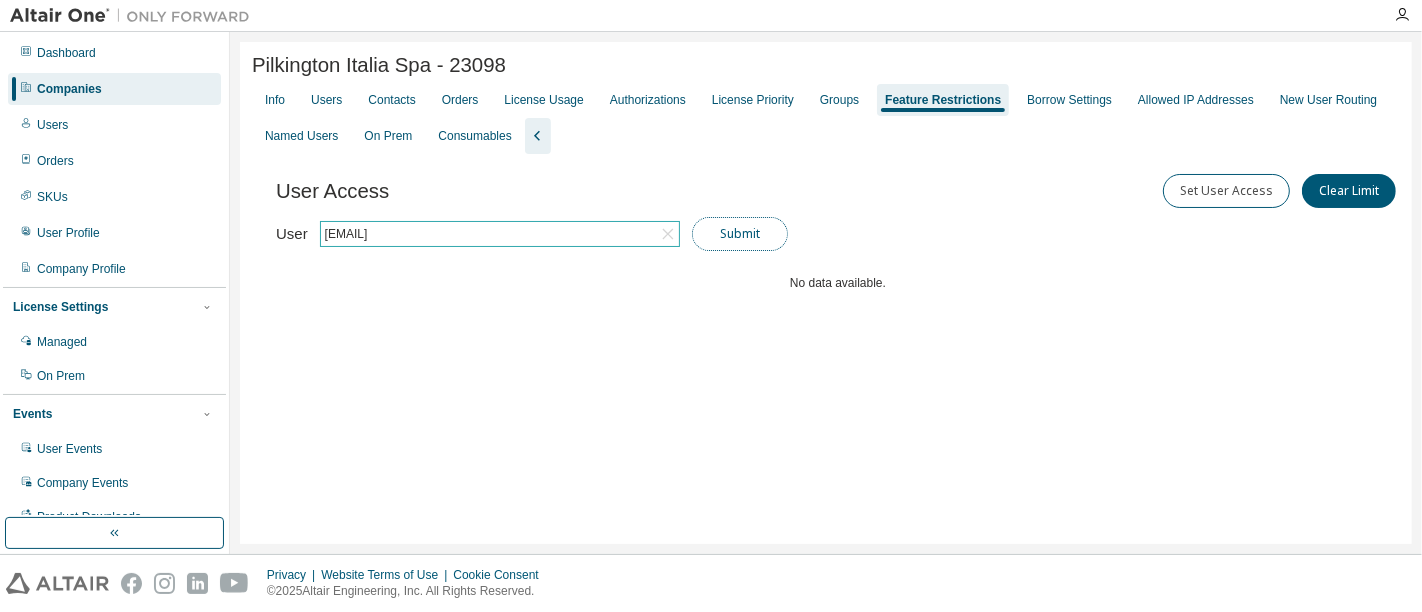 click on "Submit" at bounding box center (740, 234) 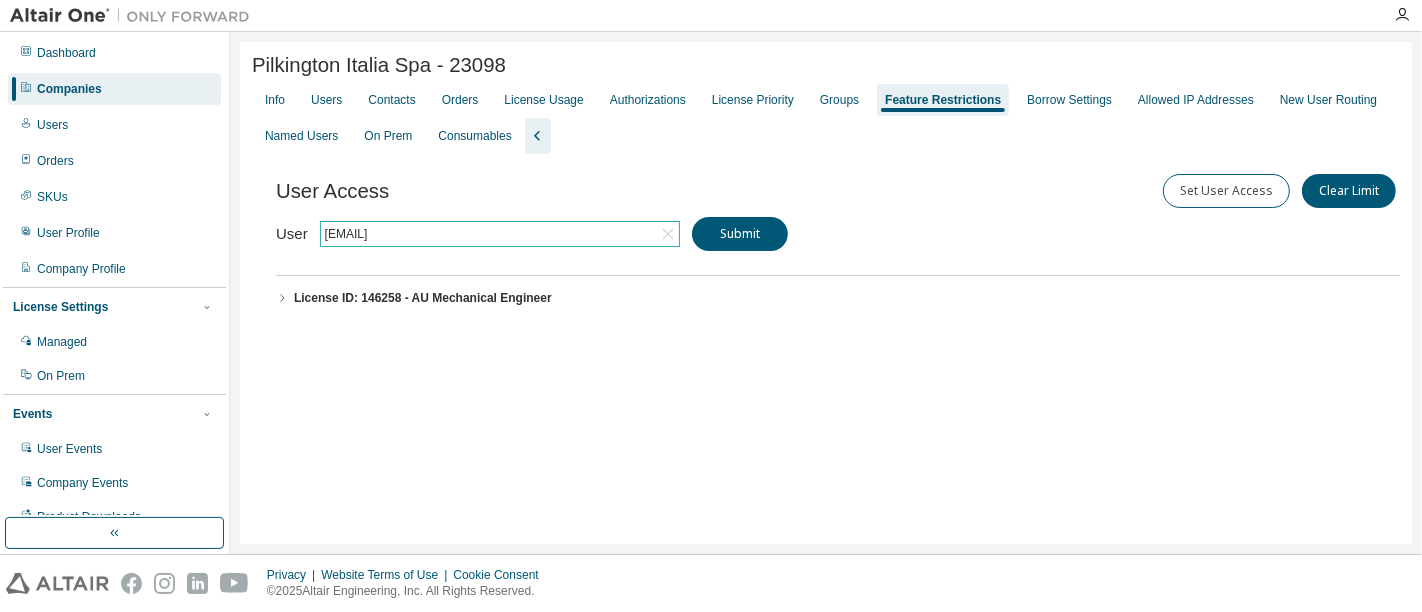 click 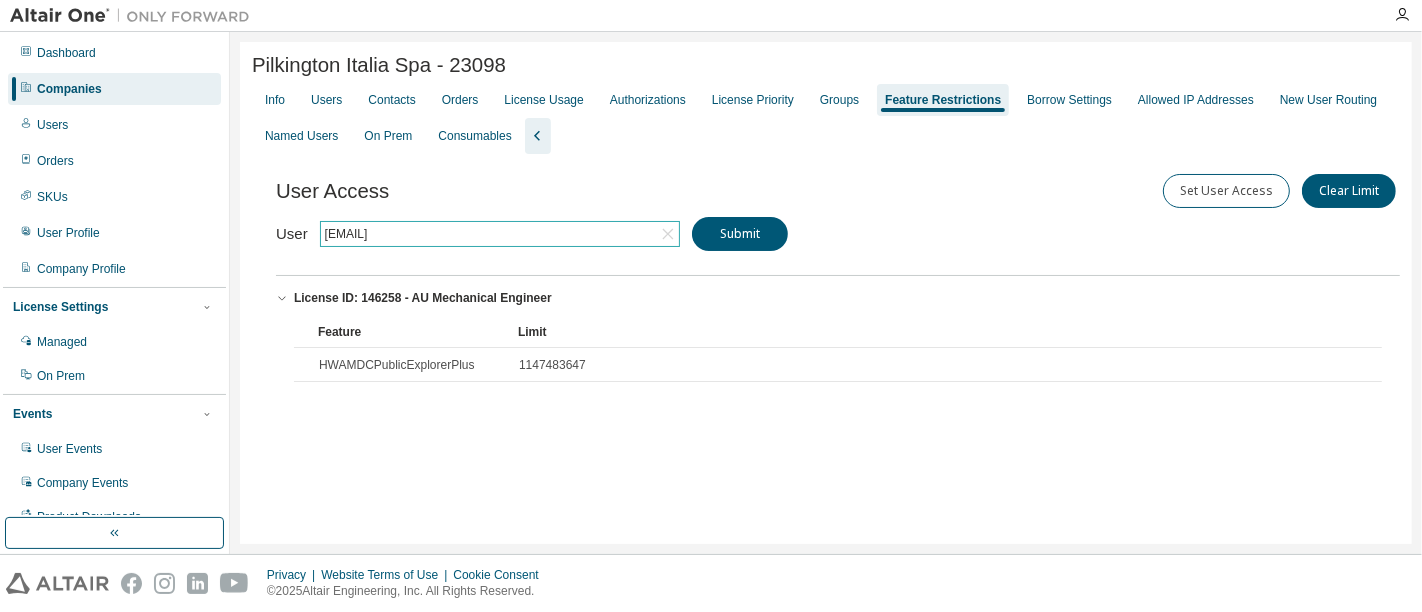 type 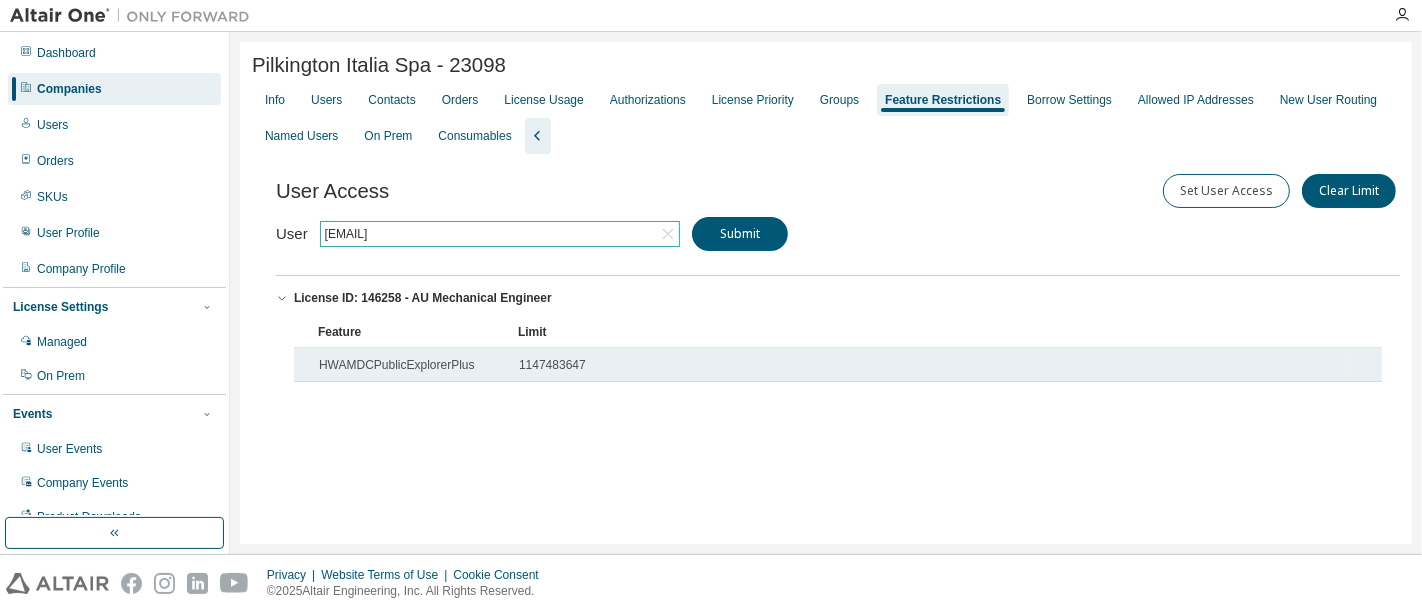 click on "1147483647" at bounding box center (552, 365) 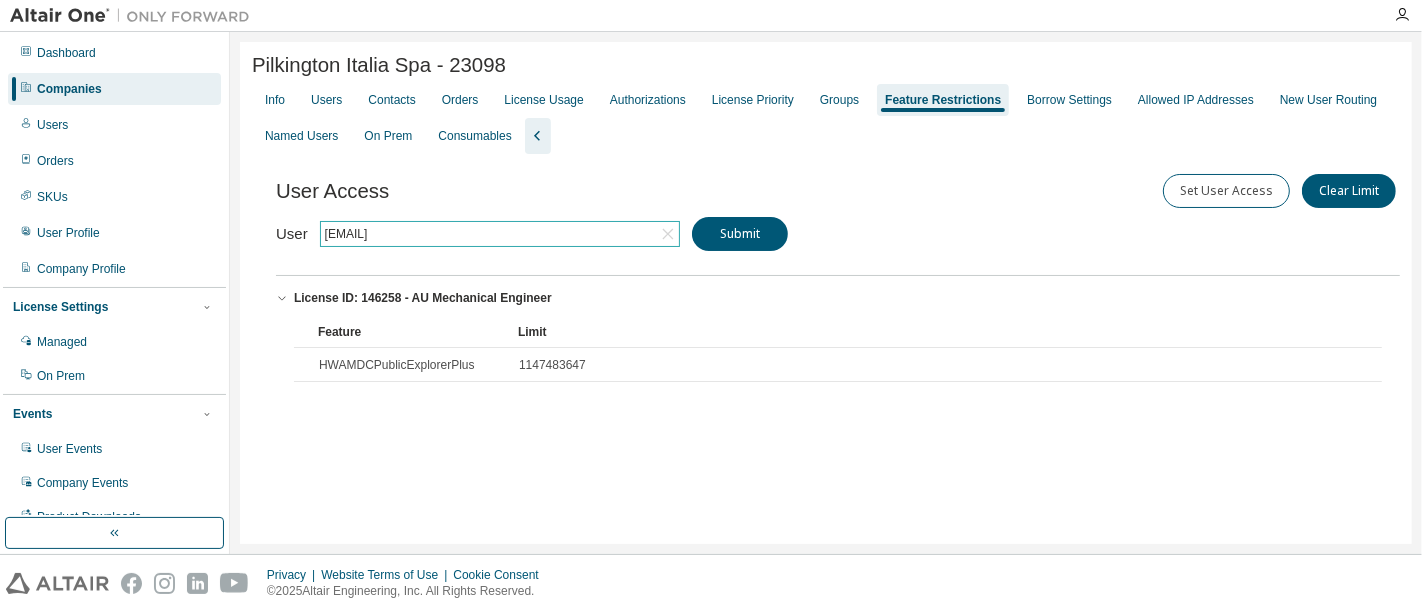 click 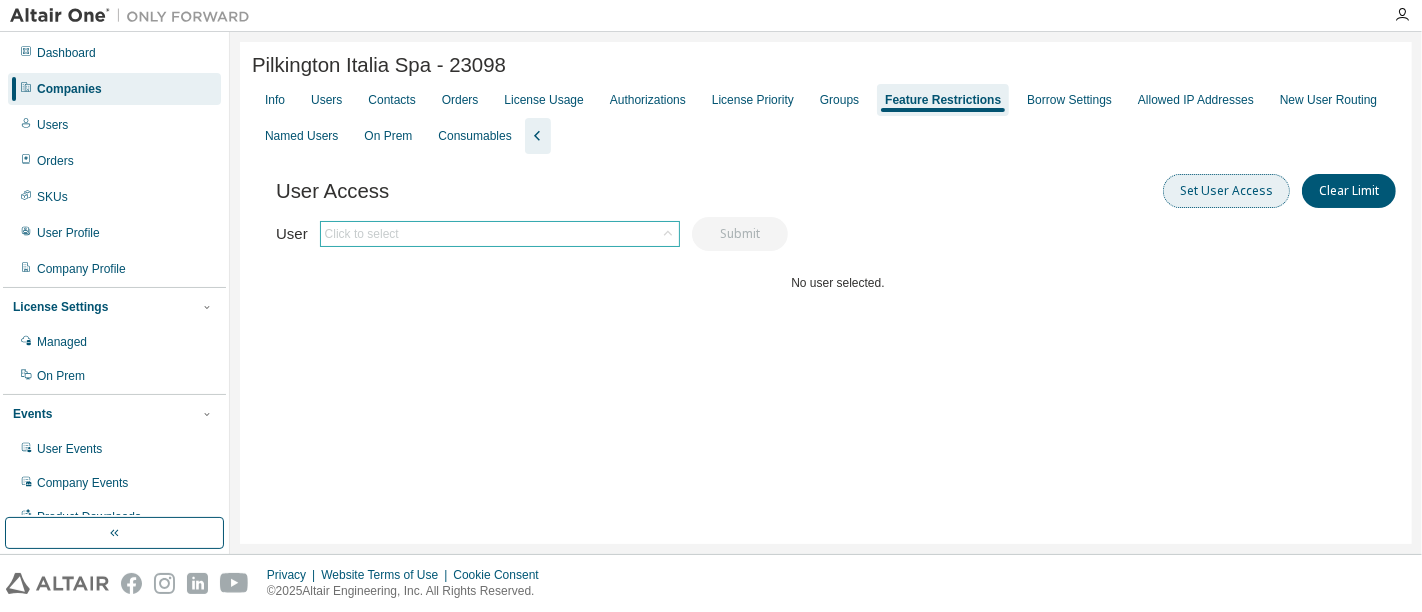 click on "Set User Access" at bounding box center [1226, 191] 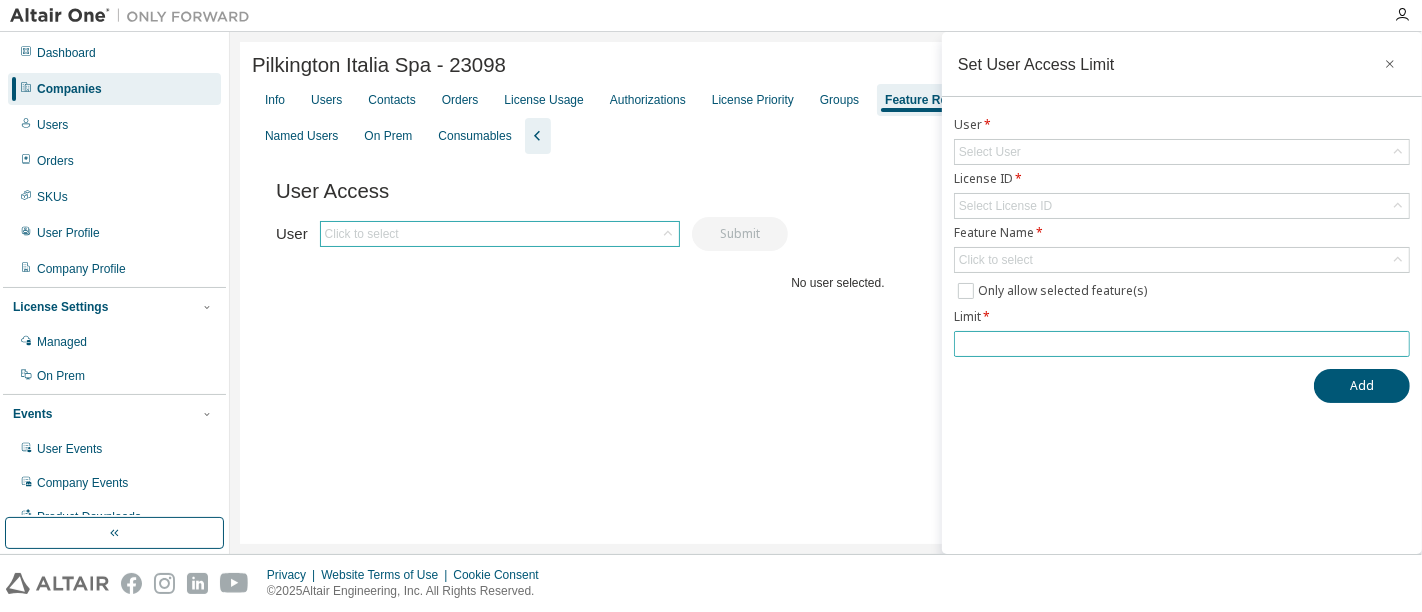 click at bounding box center [1182, 344] 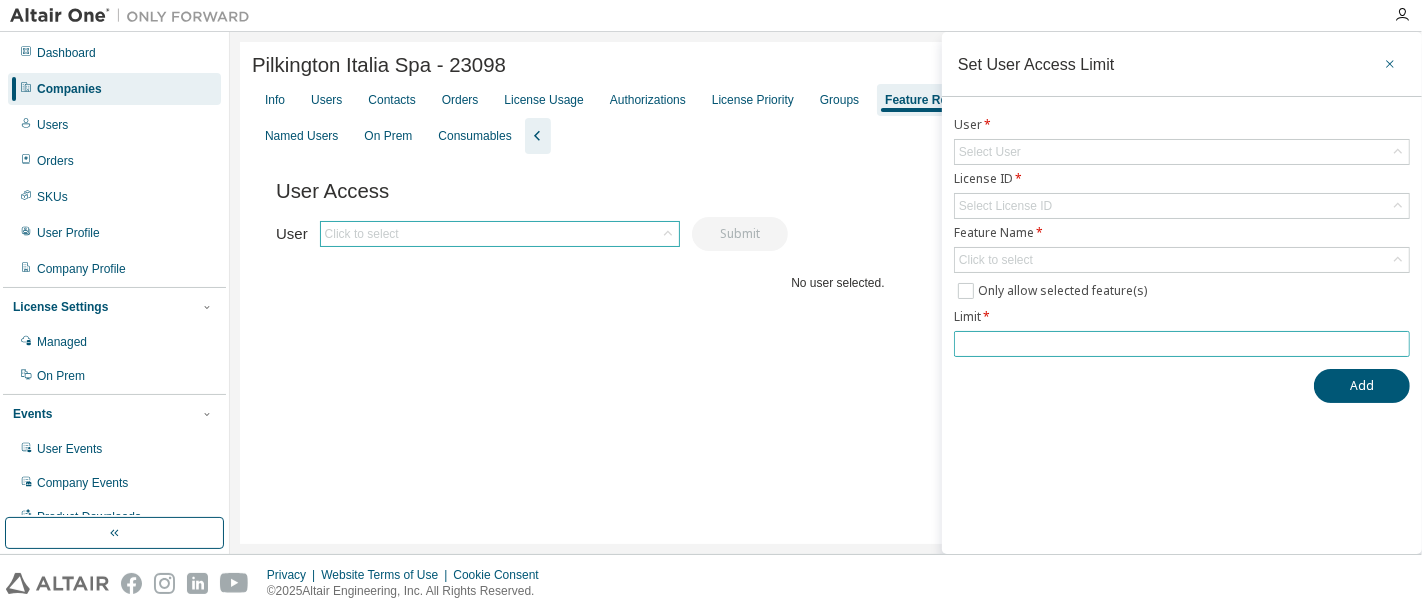 type on "**********" 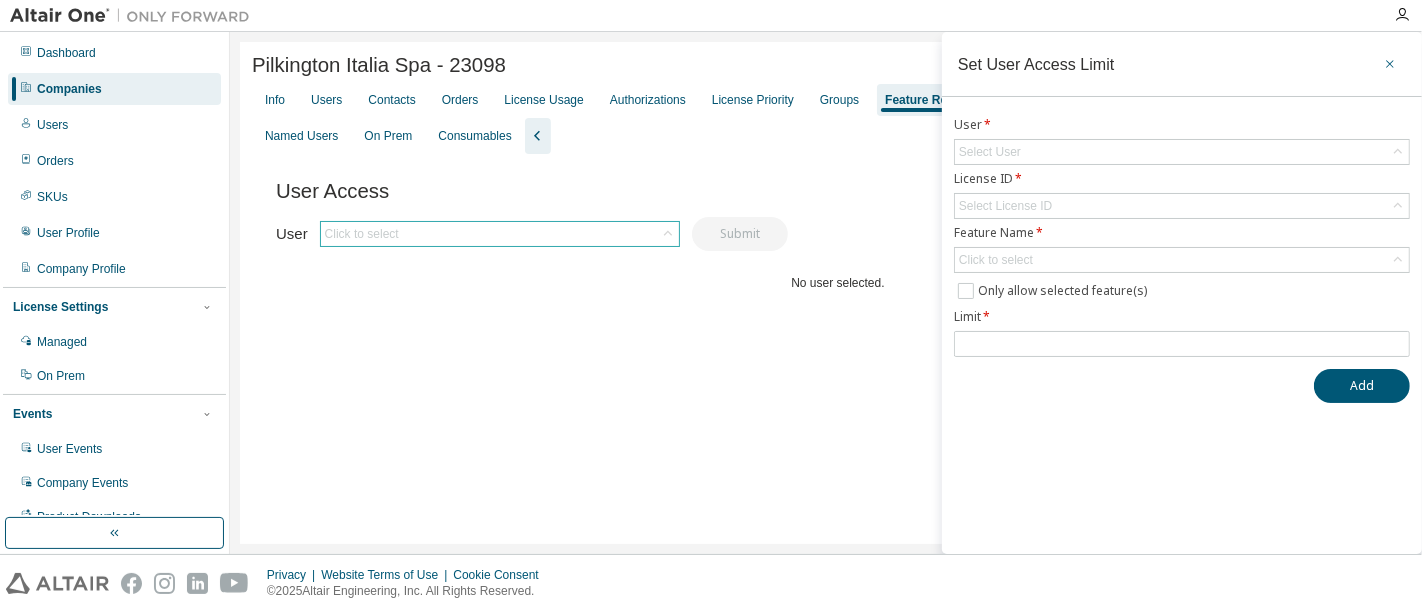 click 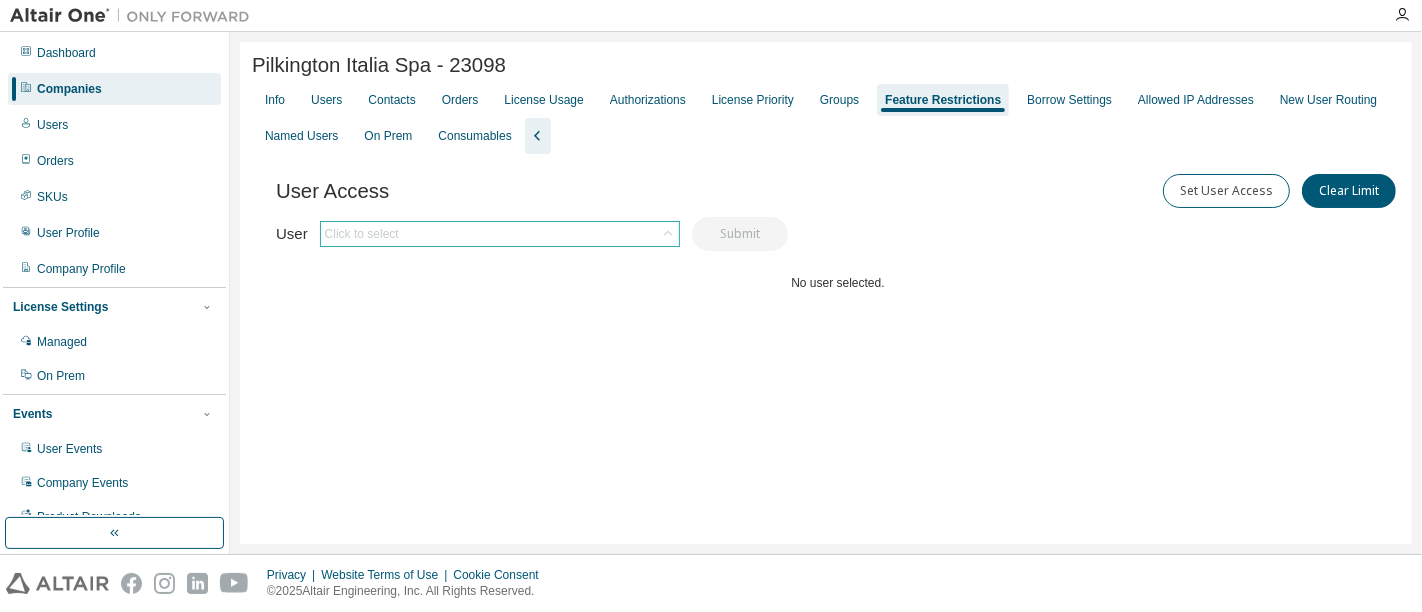 click on "Click to select" at bounding box center (500, 234) 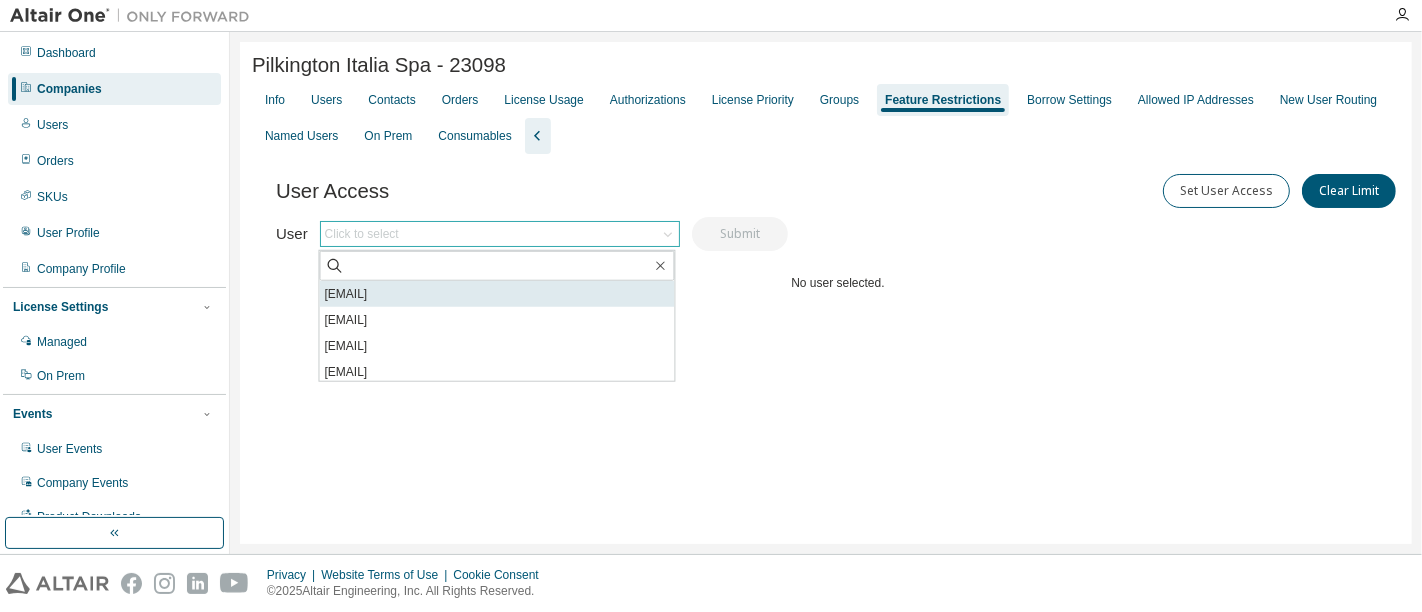 click on "domenico.piccirilli@nsg.com" at bounding box center [497, 294] 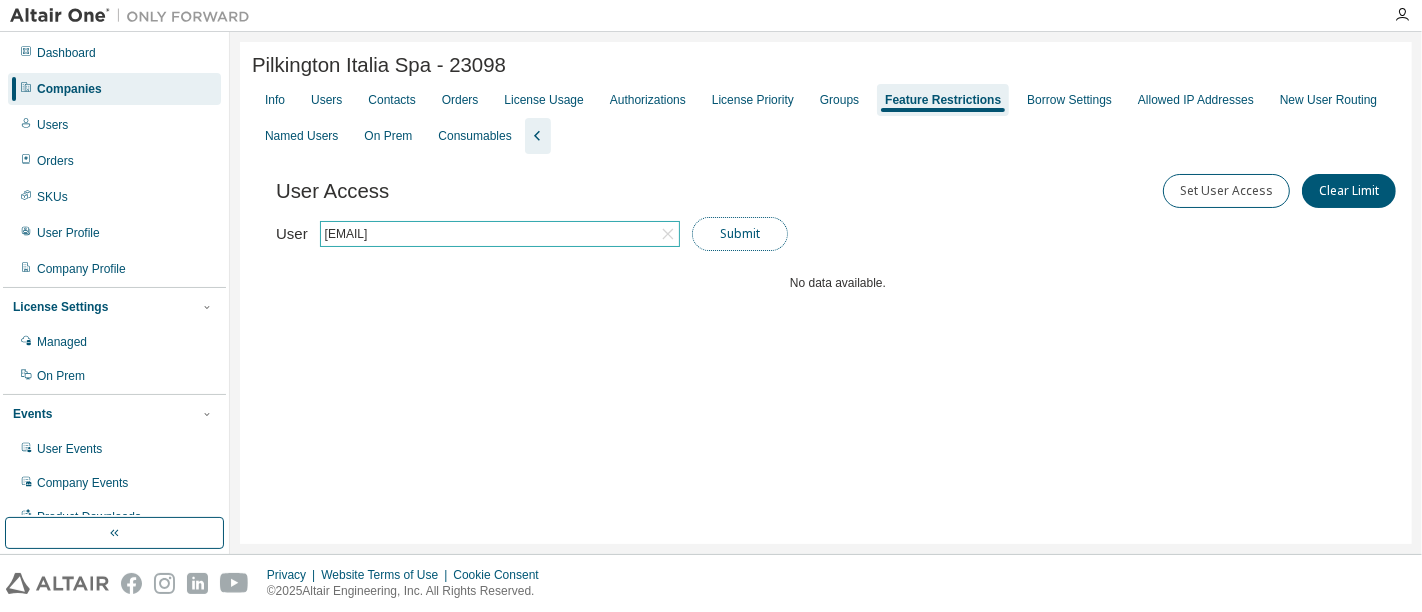 click on "Submit" at bounding box center [740, 234] 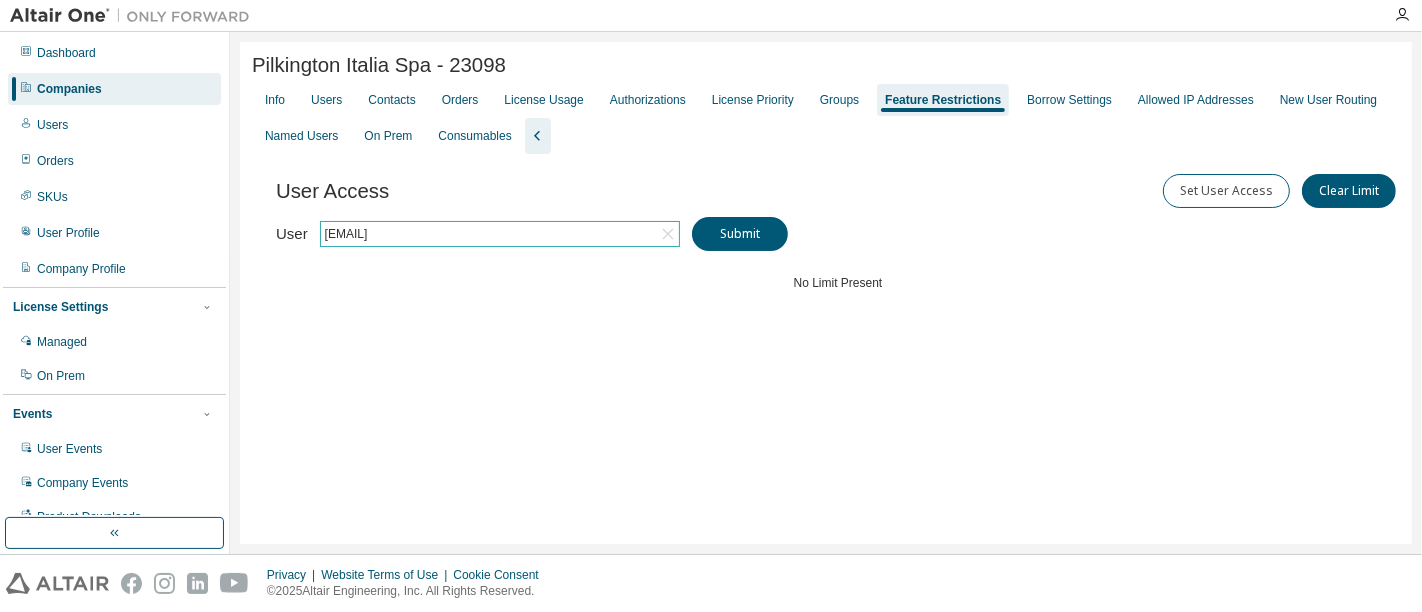 click on "domenico.piccirilli@nsg.com" at bounding box center (500, 234) 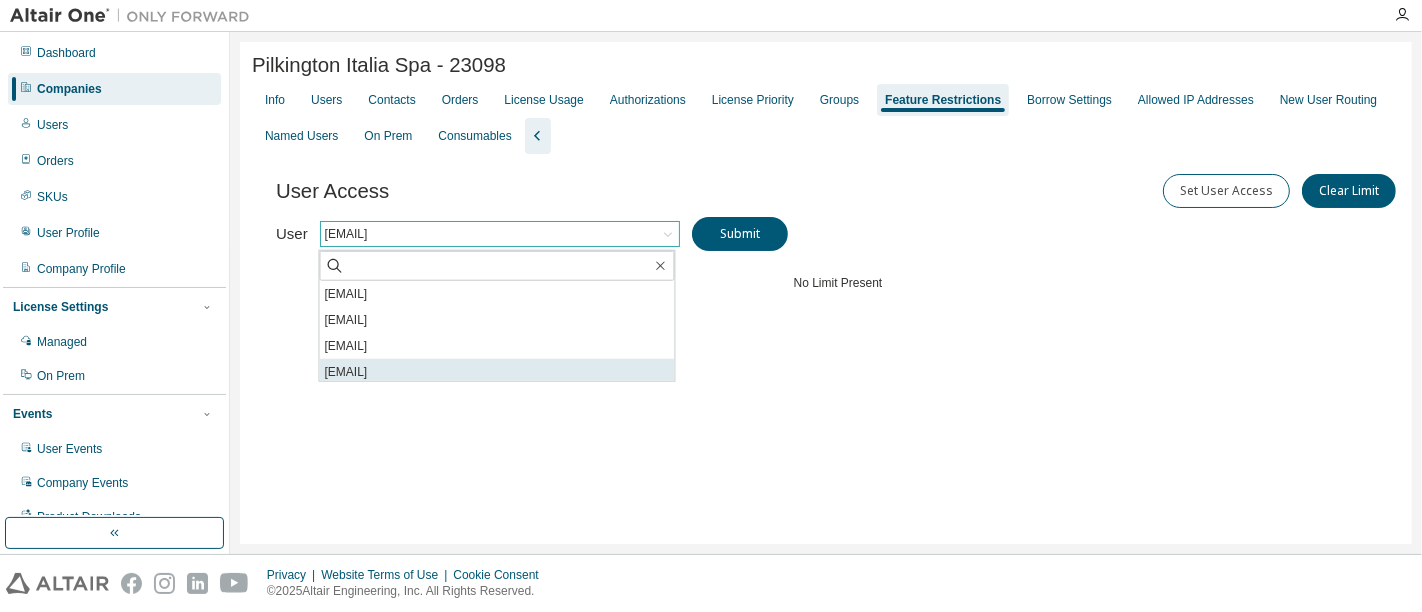 click on "luca.sabatini@nsg.com" at bounding box center [497, 372] 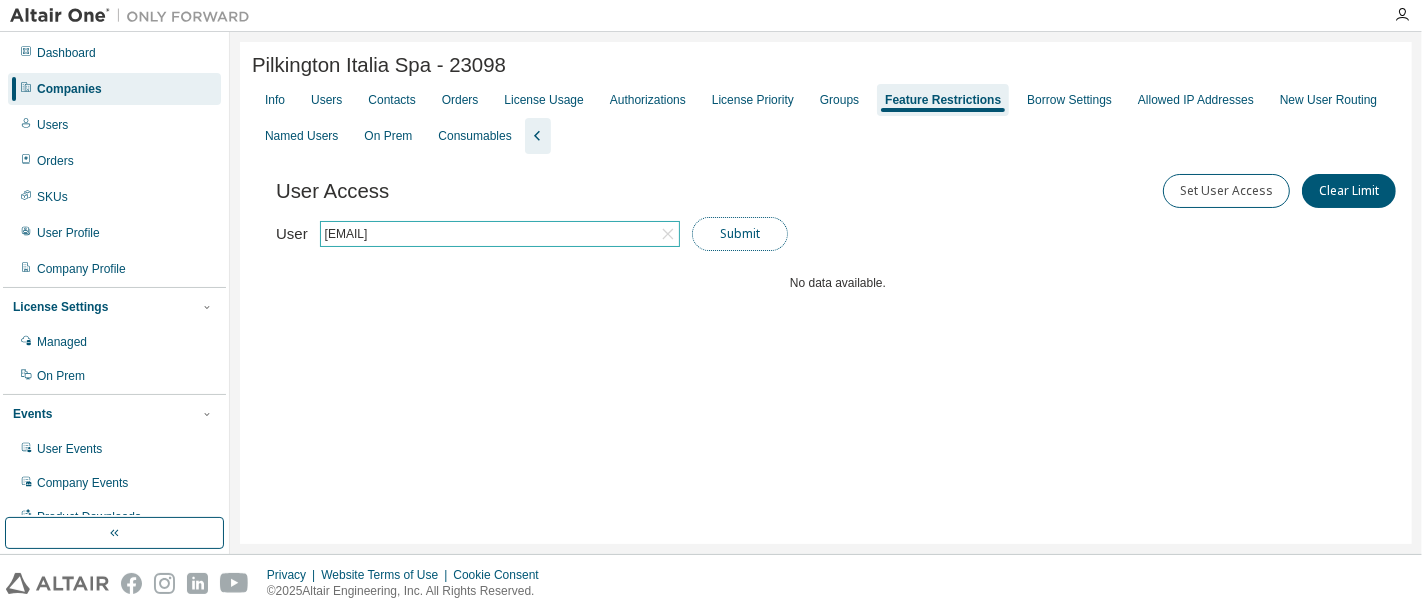 click on "Submit" at bounding box center [740, 234] 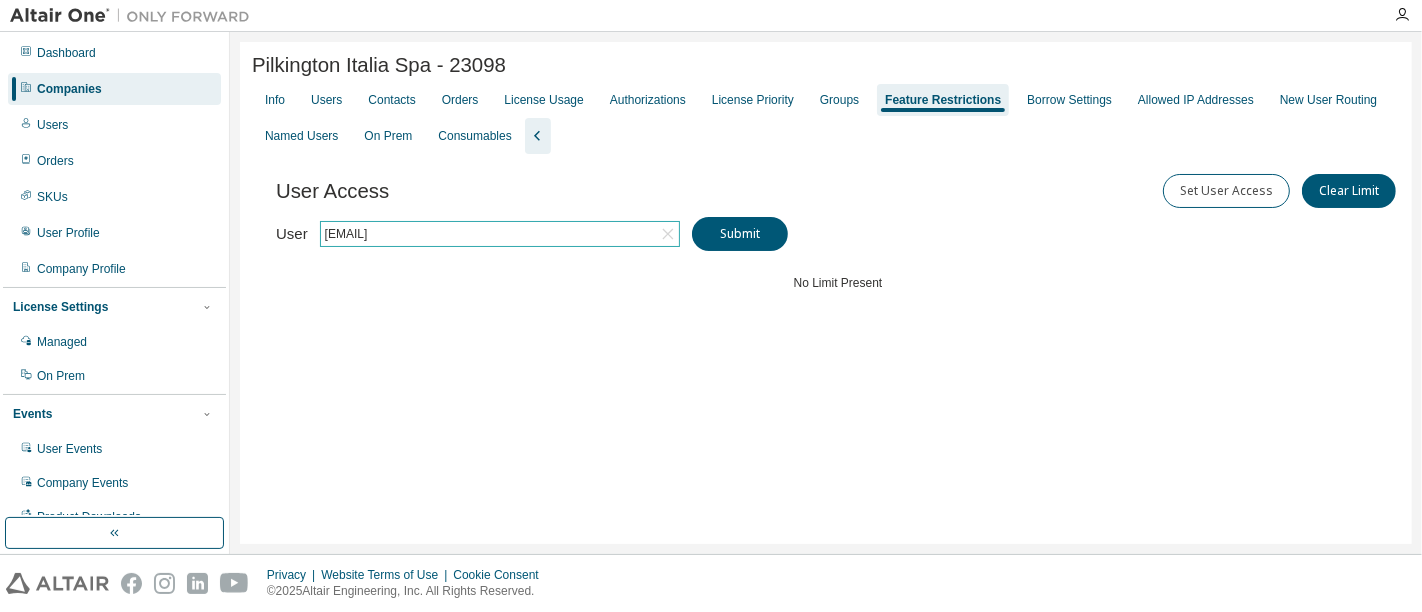 click on "luca.sabatini@nsg.com" at bounding box center [500, 234] 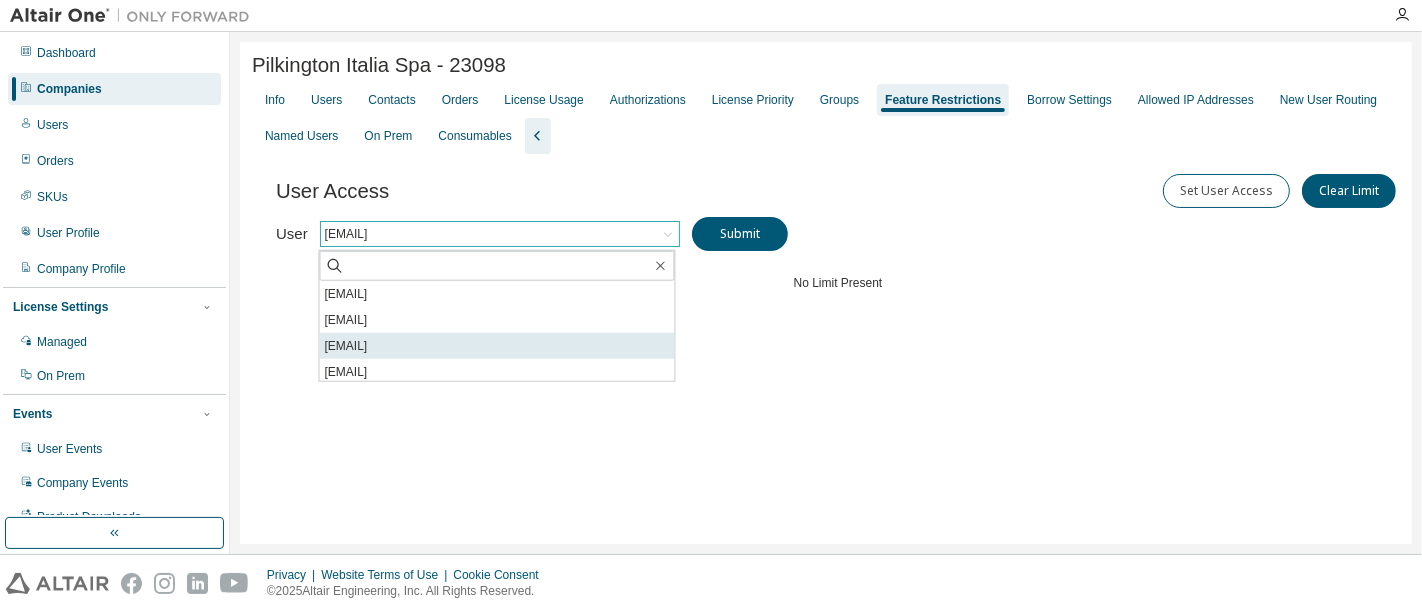 click on "nicola.ronzitti@nsg.com" at bounding box center [497, 346] 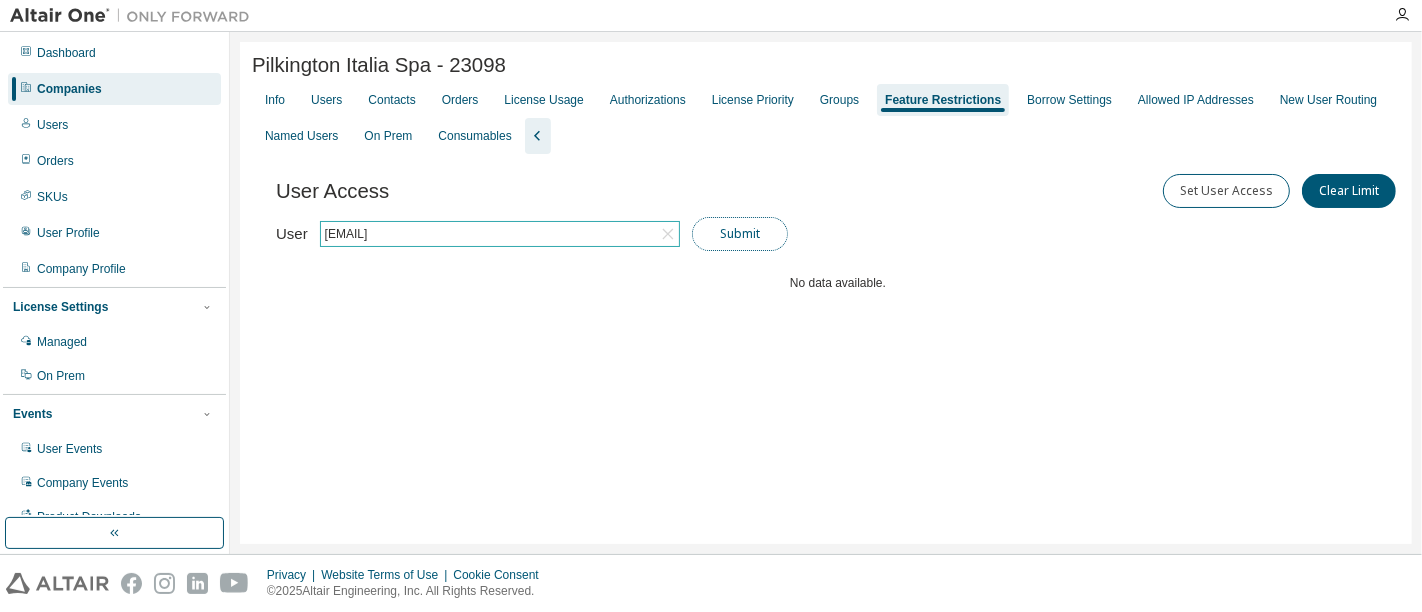 click on "Submit" at bounding box center (740, 234) 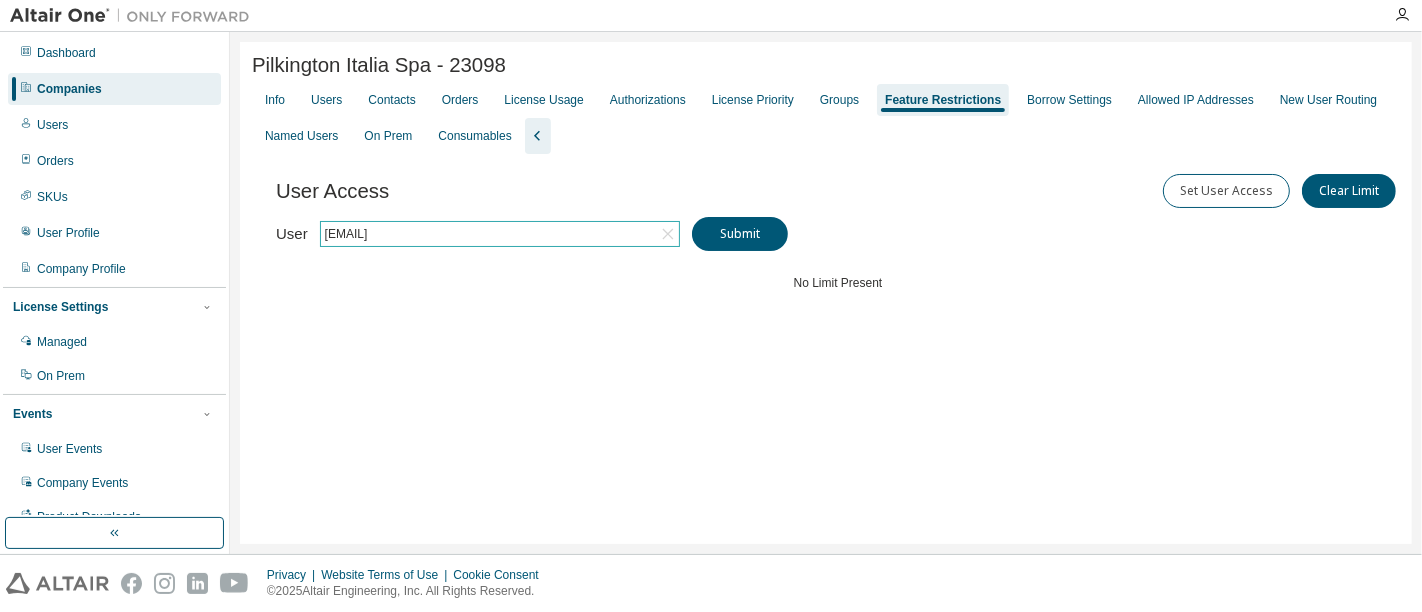 click on "nicola.ronzitti@nsg.com" at bounding box center (500, 234) 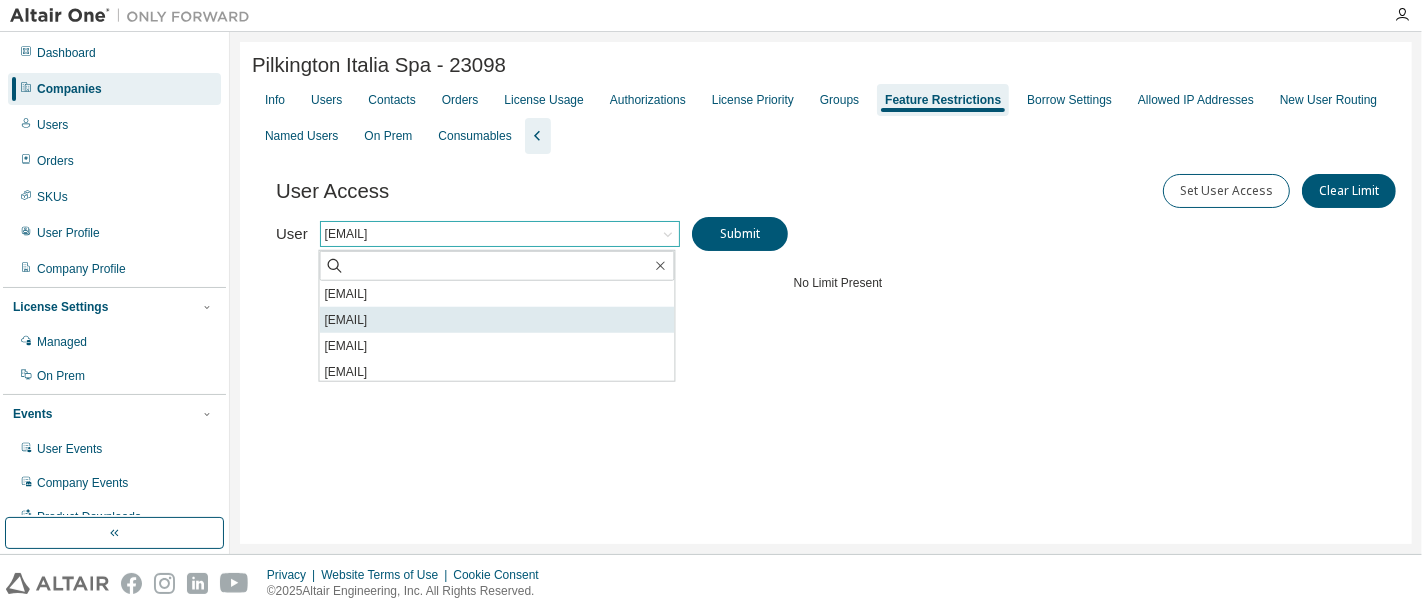 click on "silvia.tana@nsg.com" at bounding box center [497, 320] 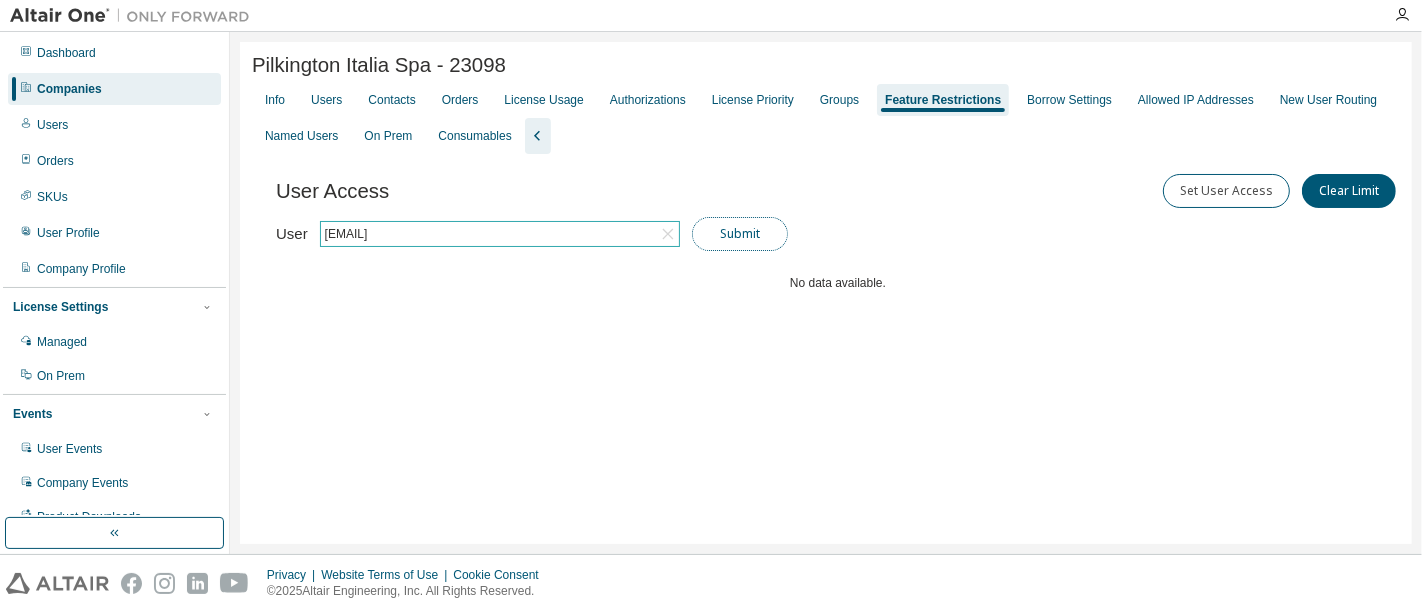 click on "Submit" at bounding box center [740, 234] 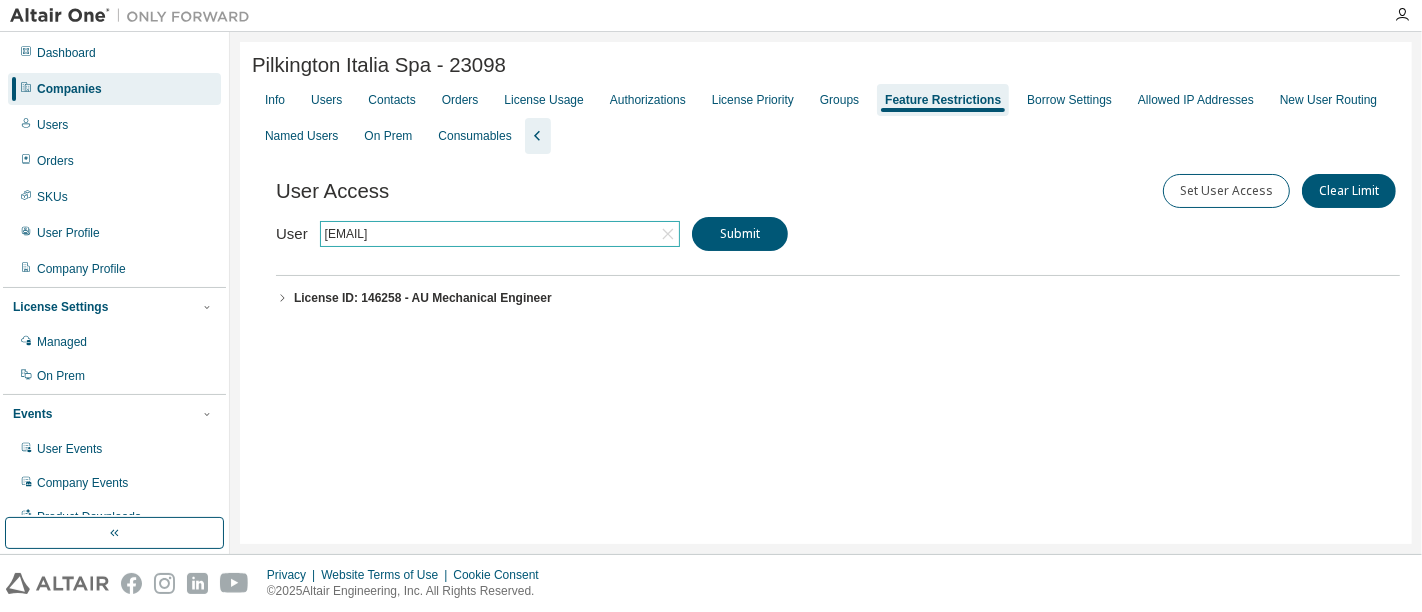 click 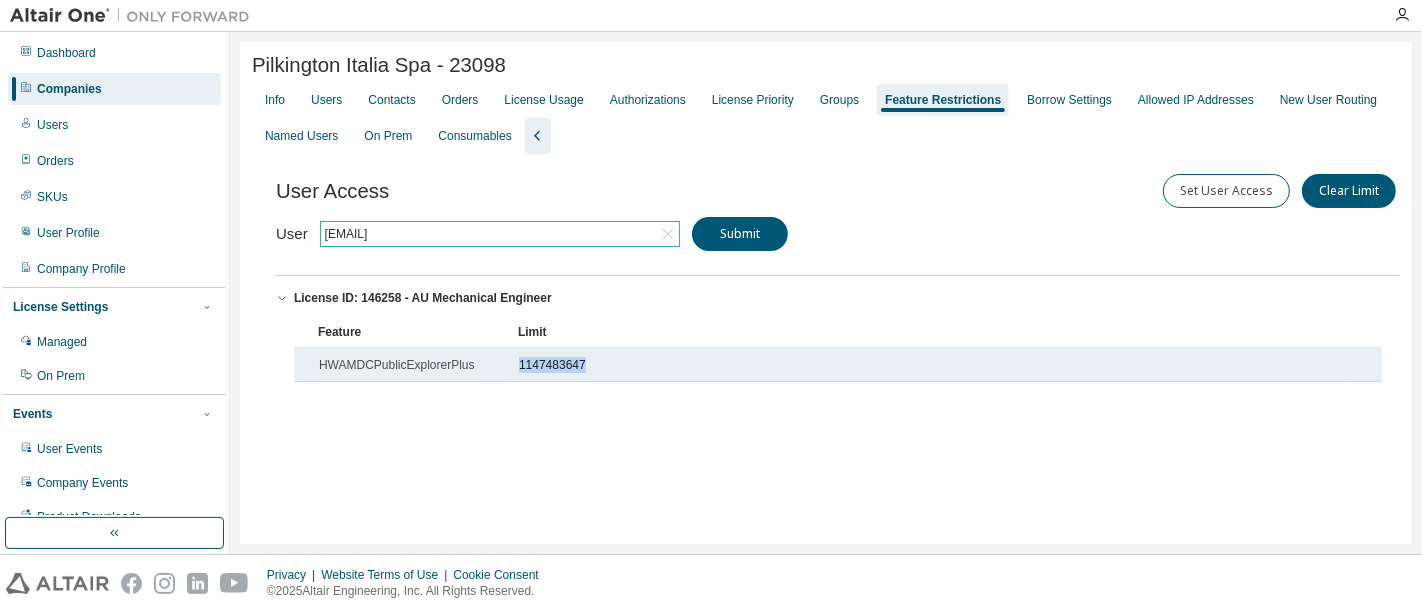 drag, startPoint x: 592, startPoint y: 369, endPoint x: 520, endPoint y: 369, distance: 72 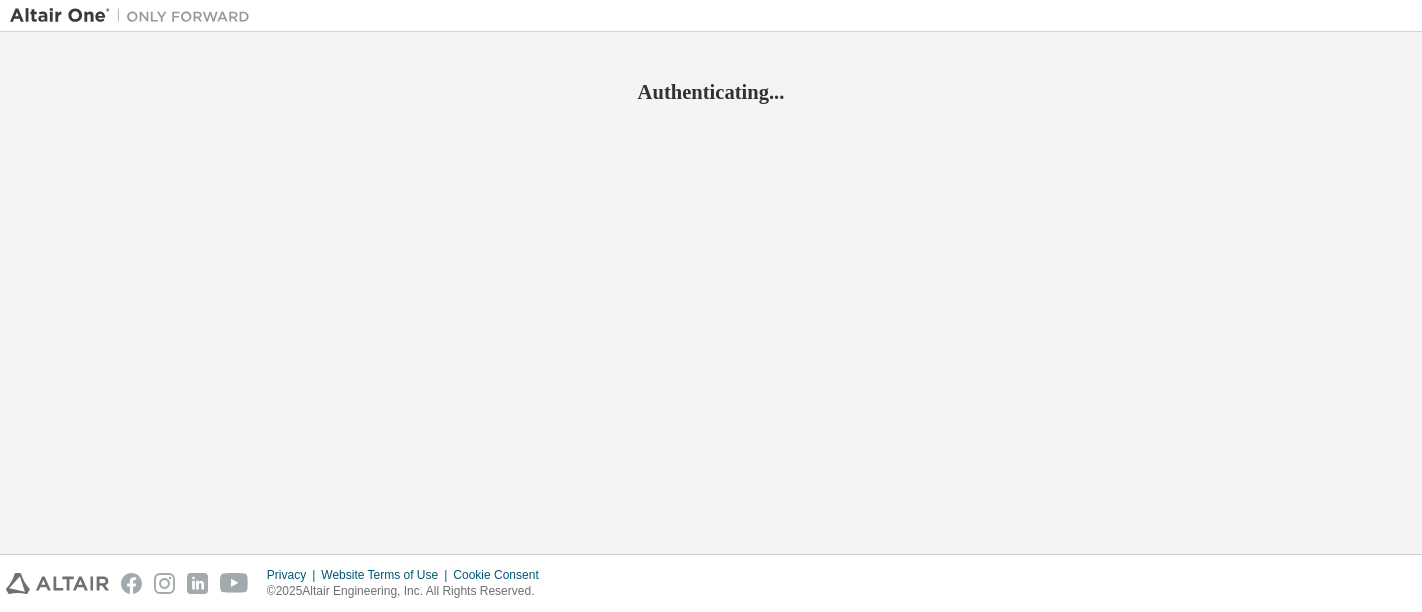 scroll, scrollTop: 0, scrollLeft: 0, axis: both 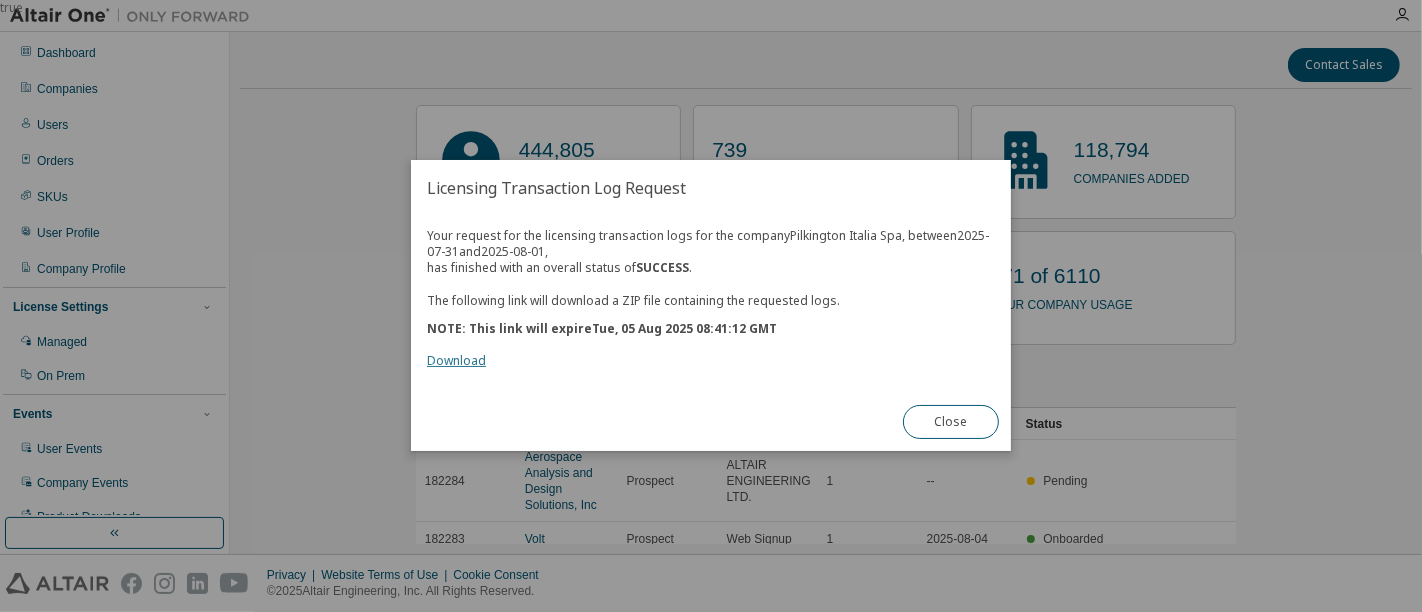 click on "Download" at bounding box center [456, 361] 